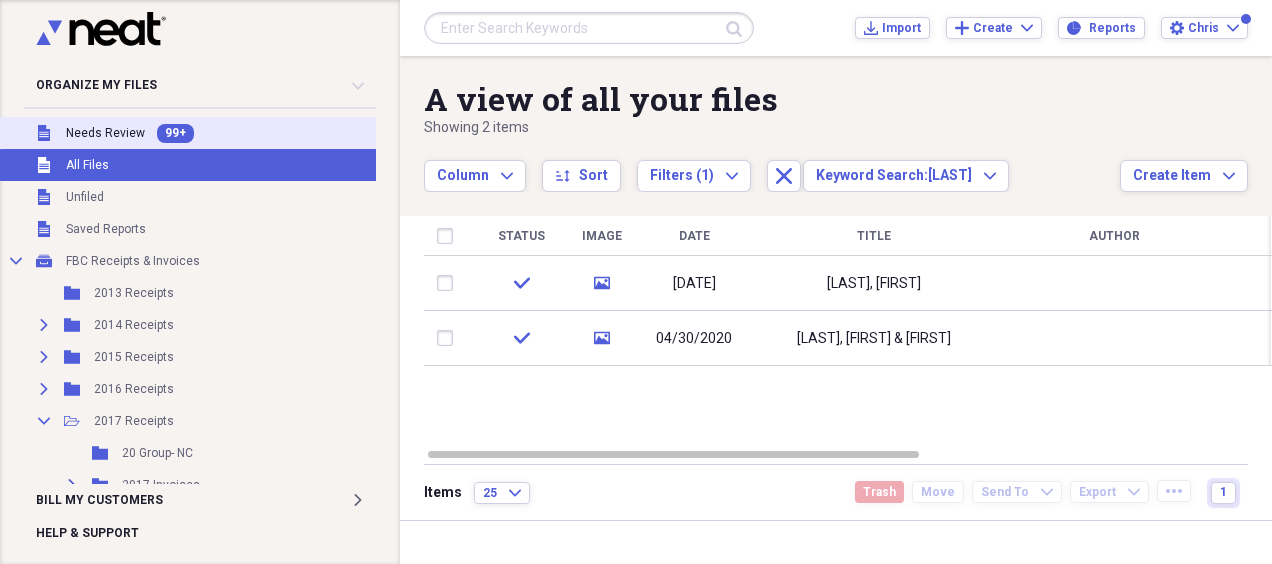 scroll, scrollTop: 0, scrollLeft: 0, axis: both 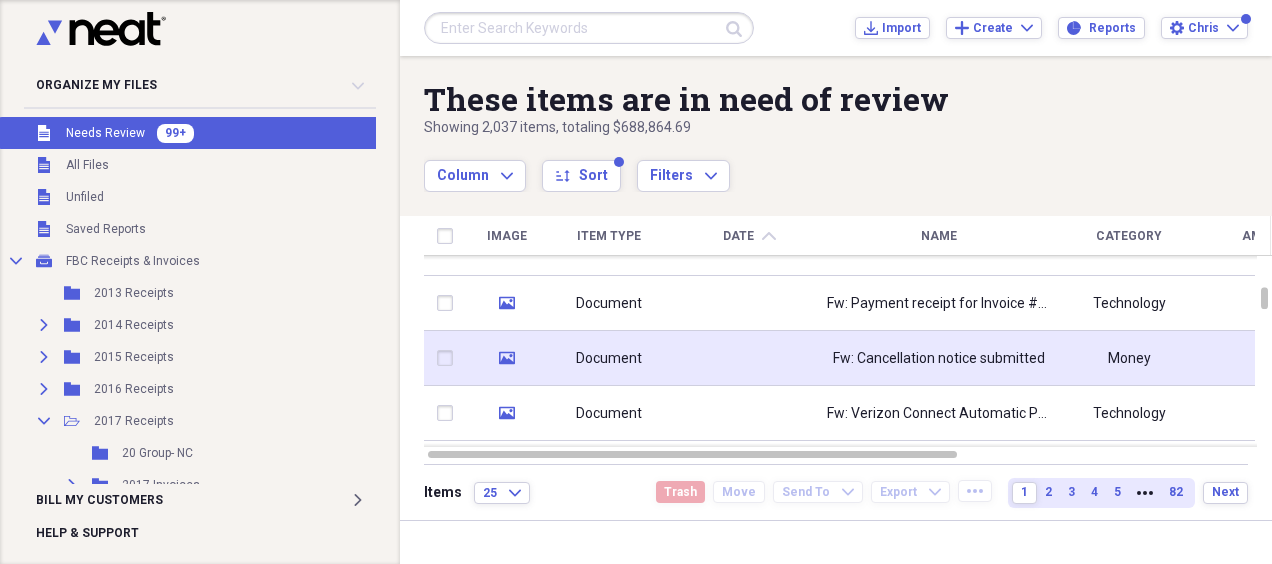 click at bounding box center [749, 358] 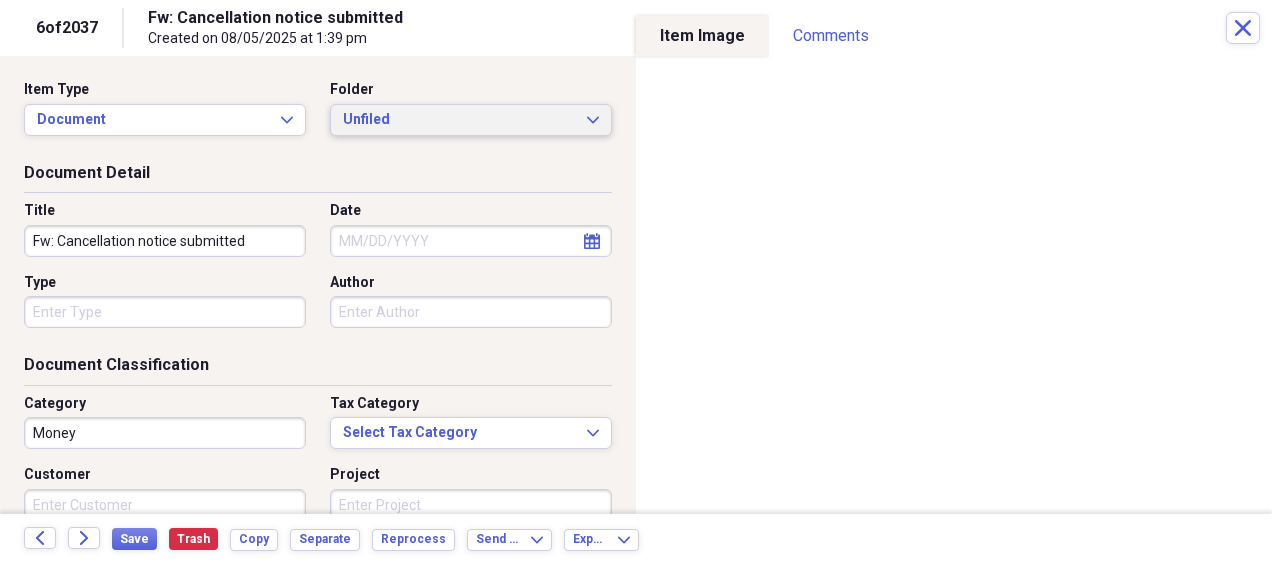 click on "Expand" 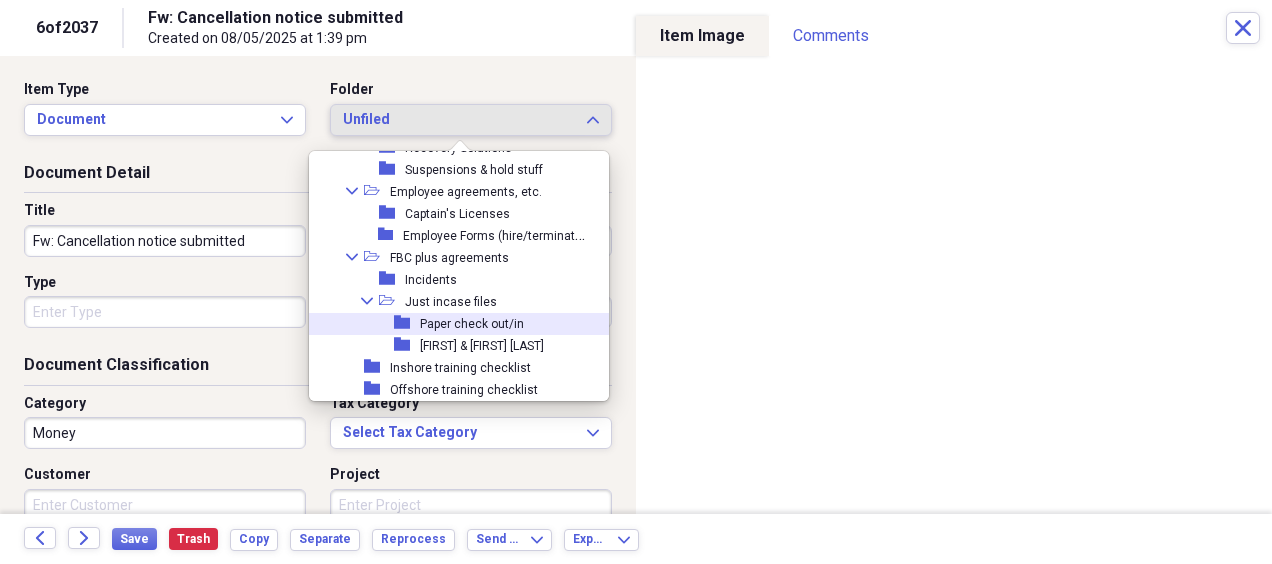 scroll, scrollTop: 3442, scrollLeft: 0, axis: vertical 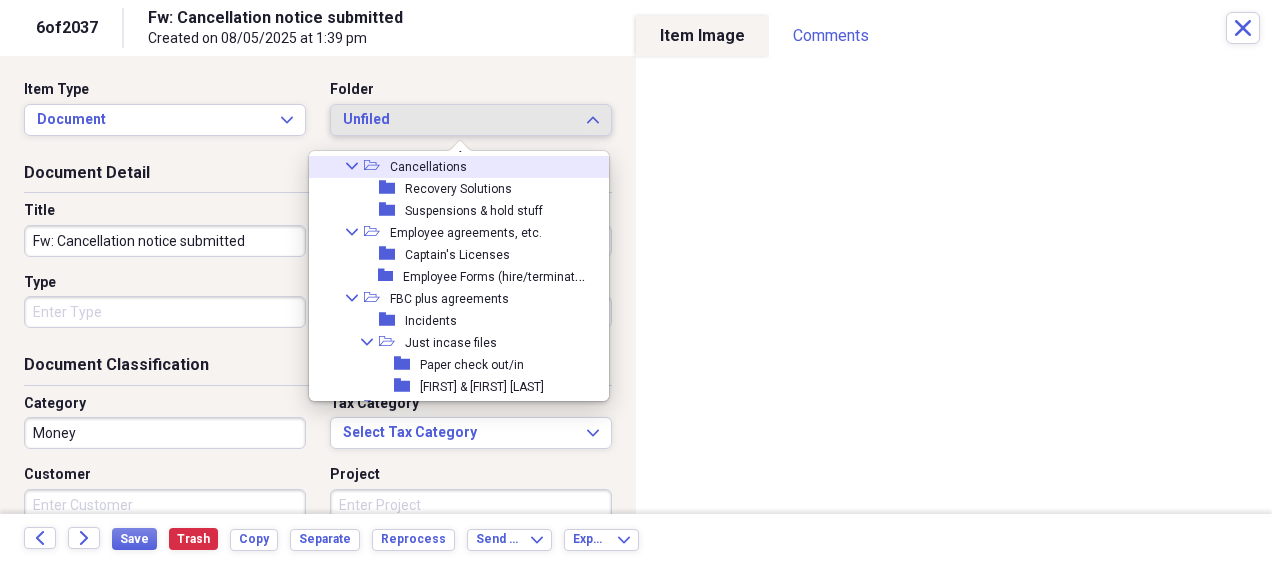 click on "Collapse open-folder Cancellations" at bounding box center [451, 167] 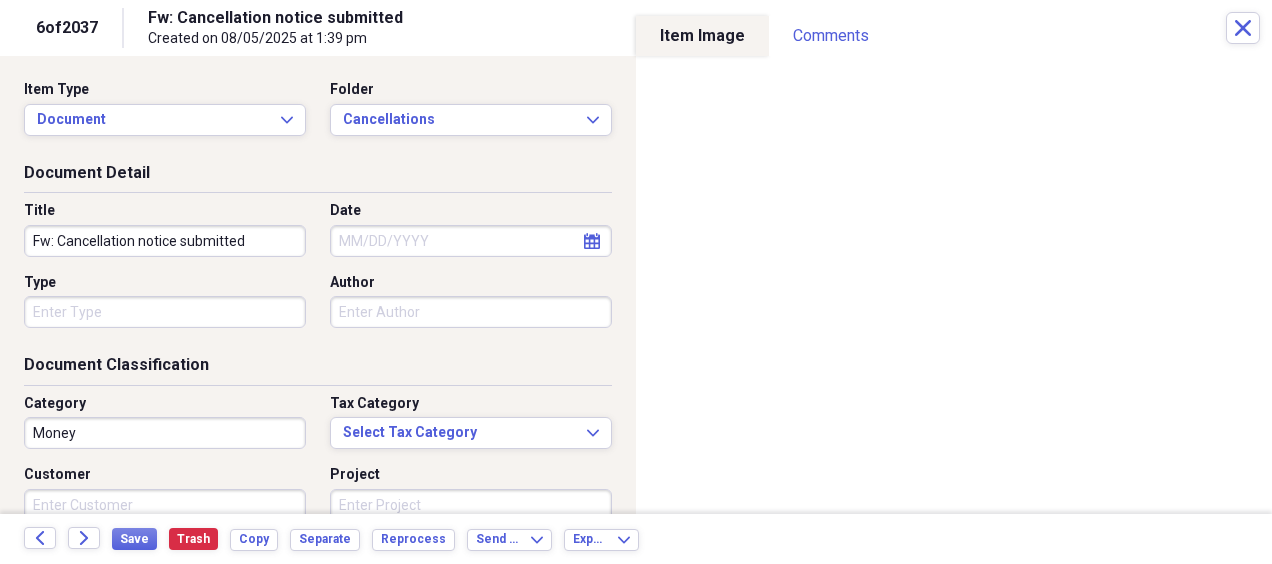 drag, startPoint x: 273, startPoint y: 240, endPoint x: 0, endPoint y: 284, distance: 276.52304 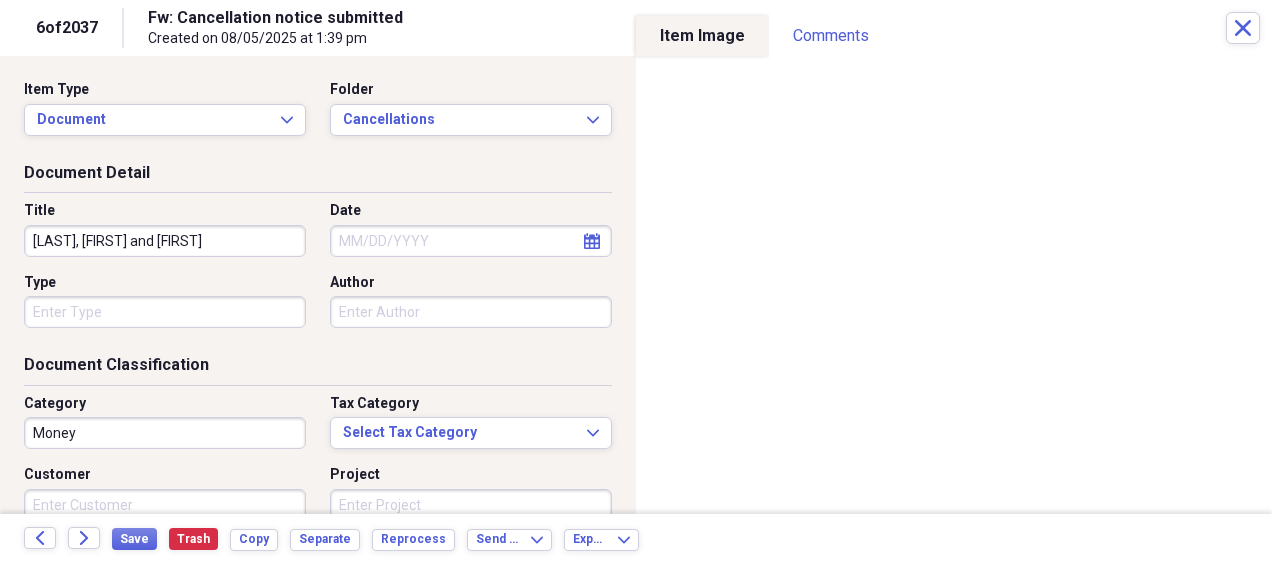 type on "[LAST], [FIRST] and [FIRST]" 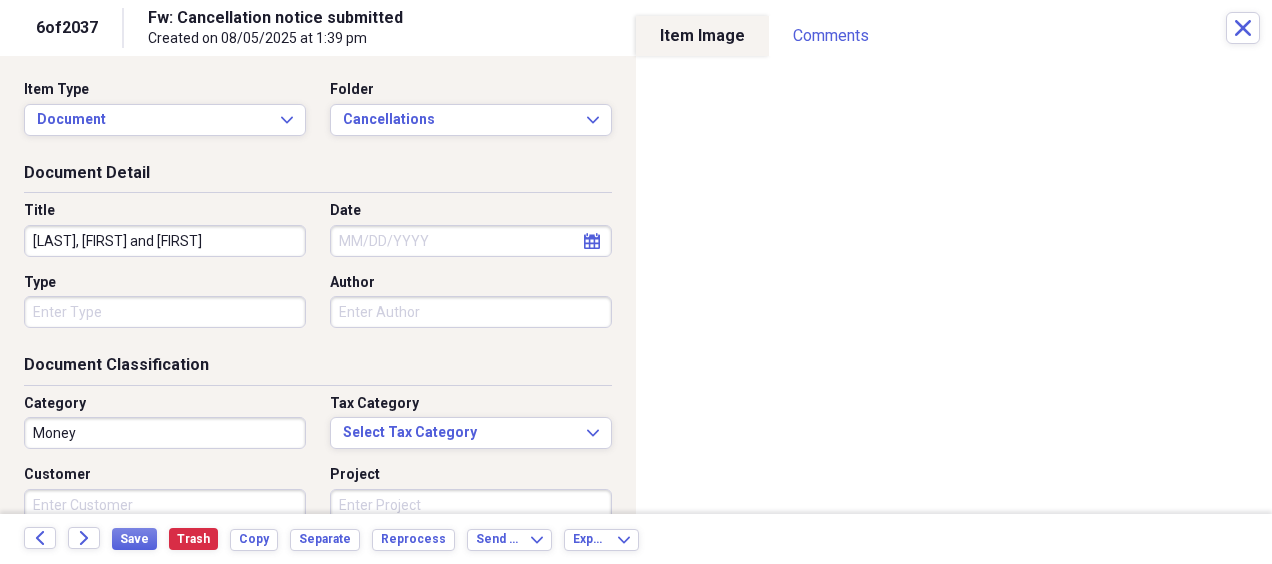 select on "7" 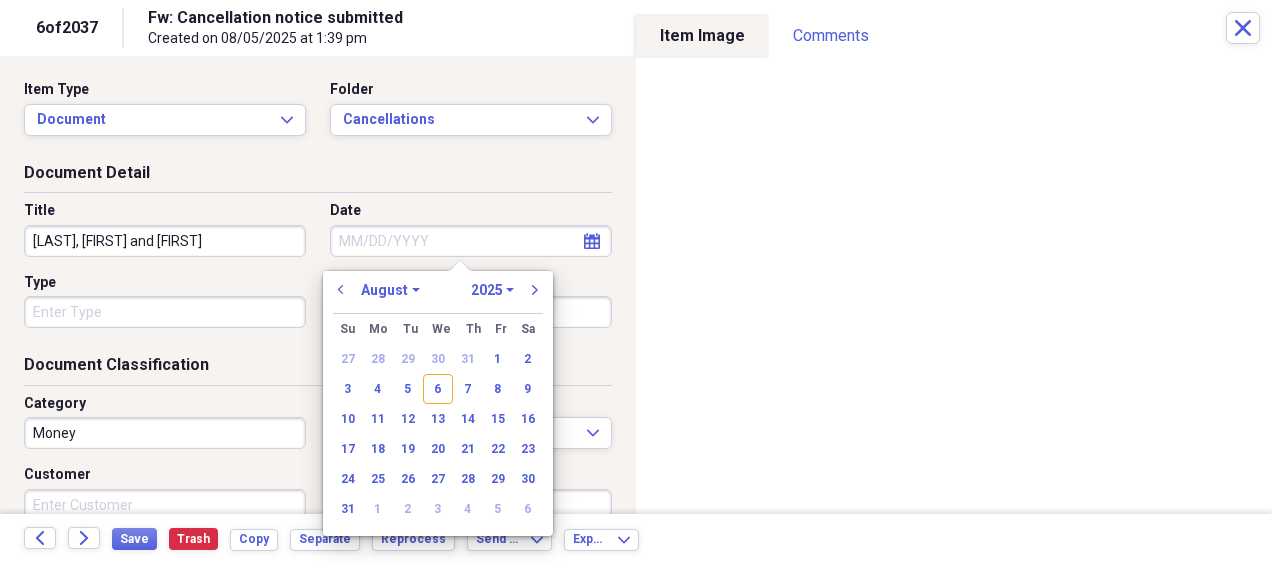 click on "Date" at bounding box center [471, 241] 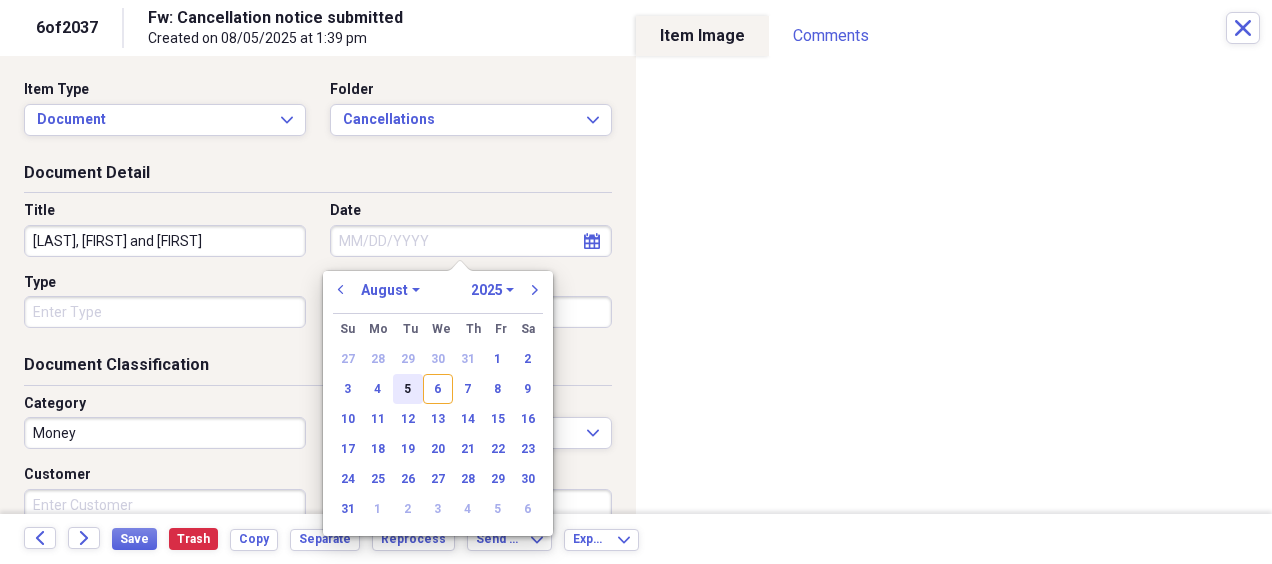 click on "5" at bounding box center [408, 389] 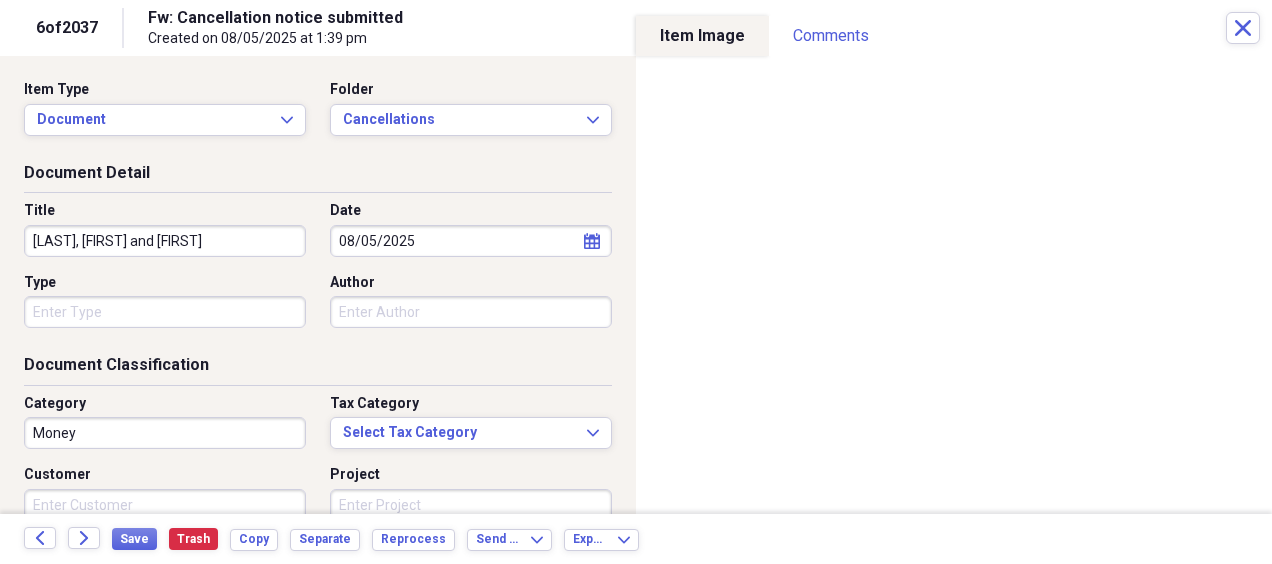 drag, startPoint x: 231, startPoint y: 239, endPoint x: 0, endPoint y: 240, distance: 231.00217 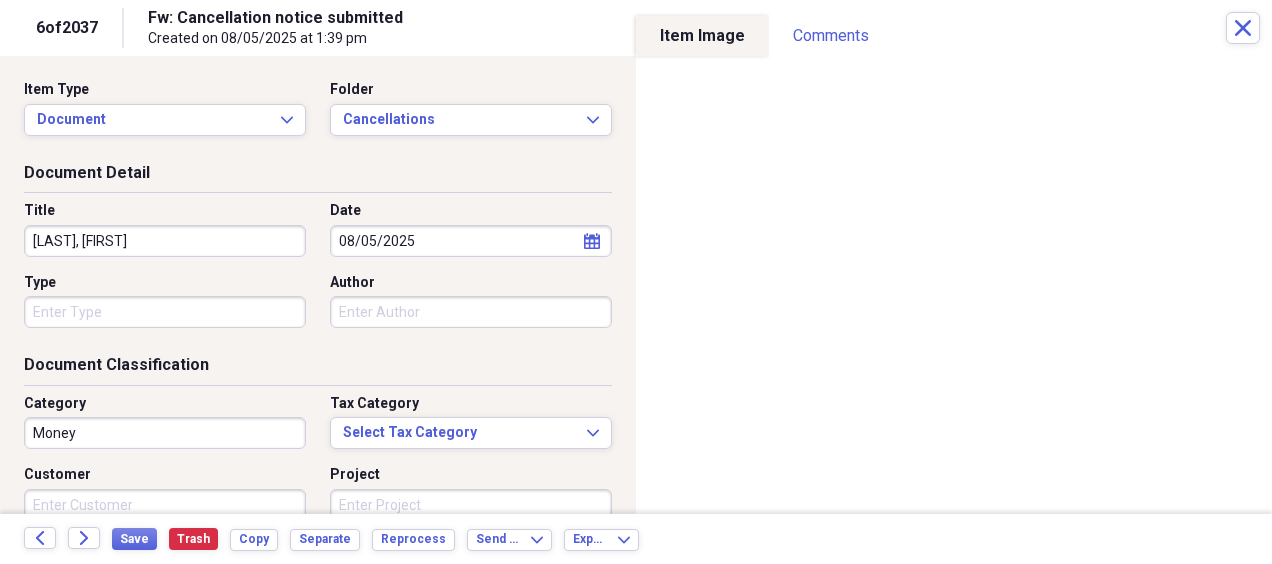 type on "[LAST], [FIRST]" 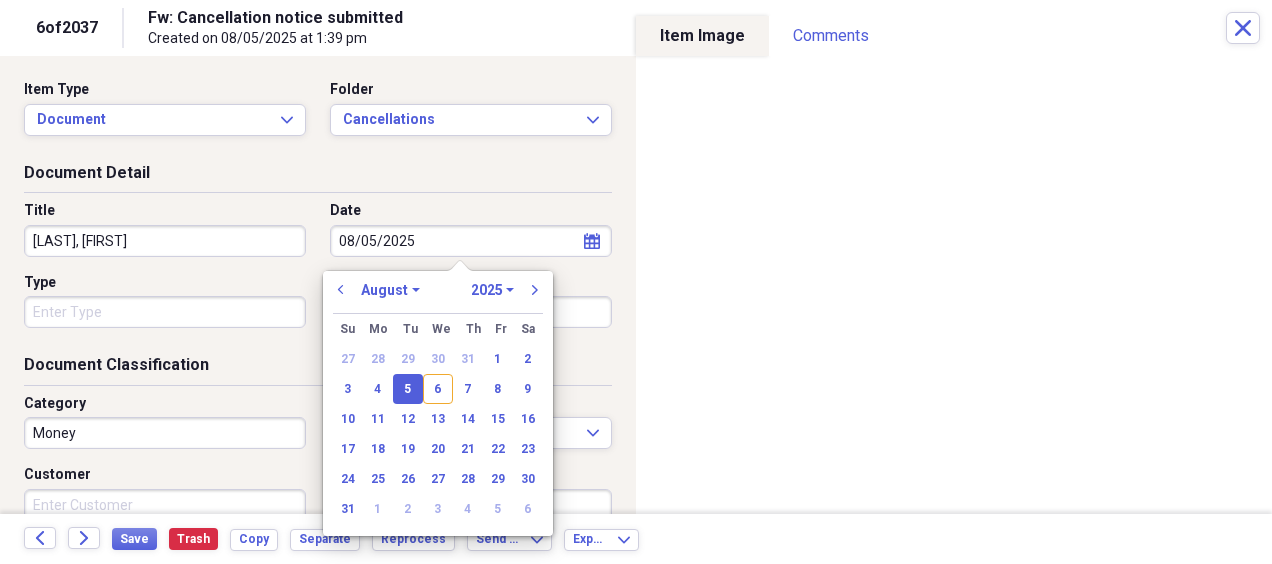 click on "Title [LAST], [FIRST] Date [DATE] calendar Calendar Type Author" at bounding box center (318, 272) 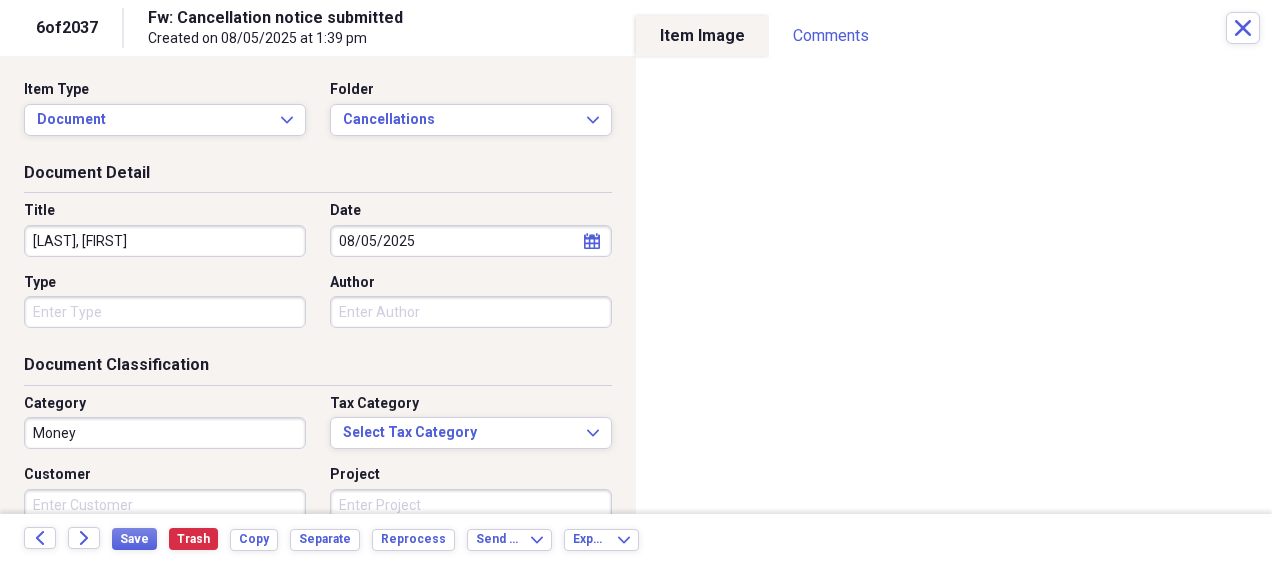 click on "Organize My Files 99+ Collapse Unfiled Needs Review 99+ Unfiled All Files Unfiled Unfiled Unfiled Saved Reports Collapse My Cabinet FBC Receipts & Invoices Add Folder Folder 2013 Receipts Add Folder Expand Folder 2014 Receipts Add Folder Expand Folder 2015 Receipts Add Folder Expand Folder 2016 Receipts Add Folder Collapse Open Folder 2017 Receipts Add Folder Folder 20 Group- NC Add Folder Expand Folder 2017 Invoices Add Folder Folder Ben Mullen 2017 Receipts Add Folder Expand Folder 2018 Receipts Add Folder Folder 2024 Resale Certificate Add Folder Folder Boat Leases Add Folder Expand Folder Boats Add Folder Expand Folder Chris & Lisa Receipts Add Folder Folder Contractors Add Folder Folder Cumberland Farms Add Folder Collapse Open Folder Employee reimbursements/receipts Add Folder Expand Folder Barry Woodbeck Add Folder Folder Chris Robar Add Folder Folder Christine McGreal Add Folder Folder Jeremy Kimball Add Folder Folder John Obzut Add Folder Expand Folder Josh Blakeslee Add Folder Collapse Open Folder 1" at bounding box center [636, 282] 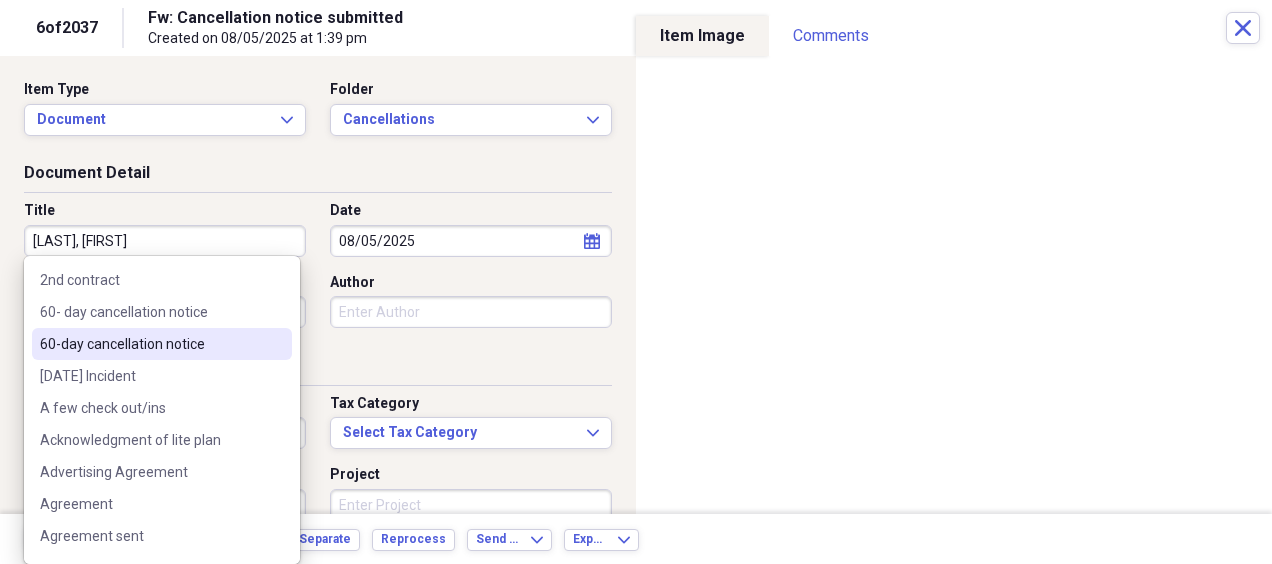 click on "60-day cancellation notice" at bounding box center [150, 344] 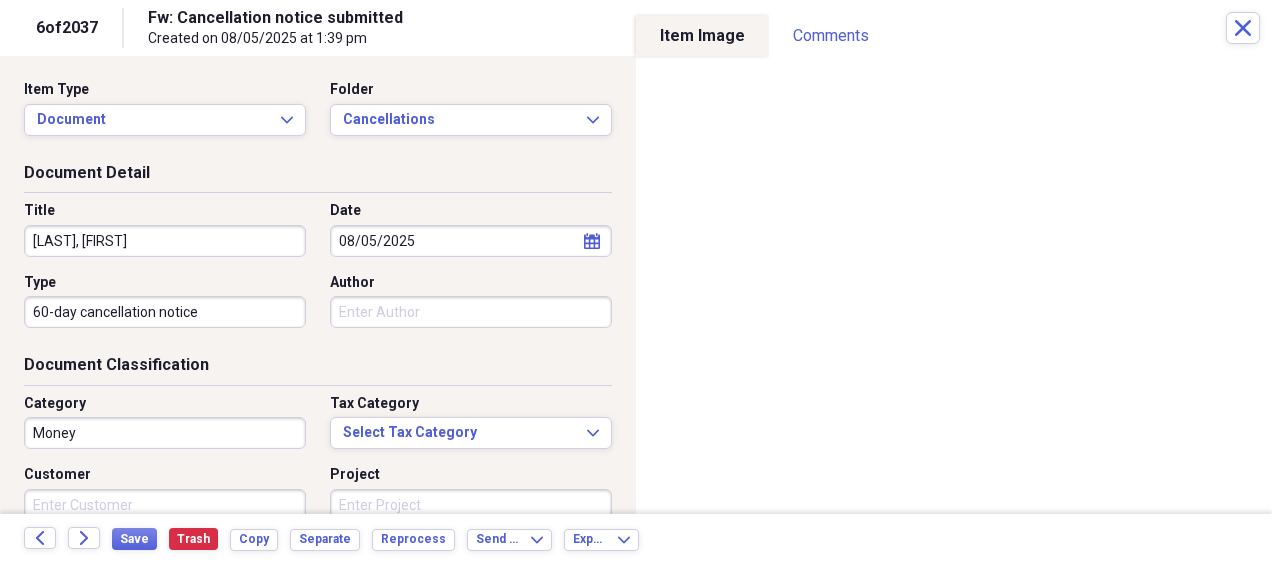 click on "Money" at bounding box center (165, 433) 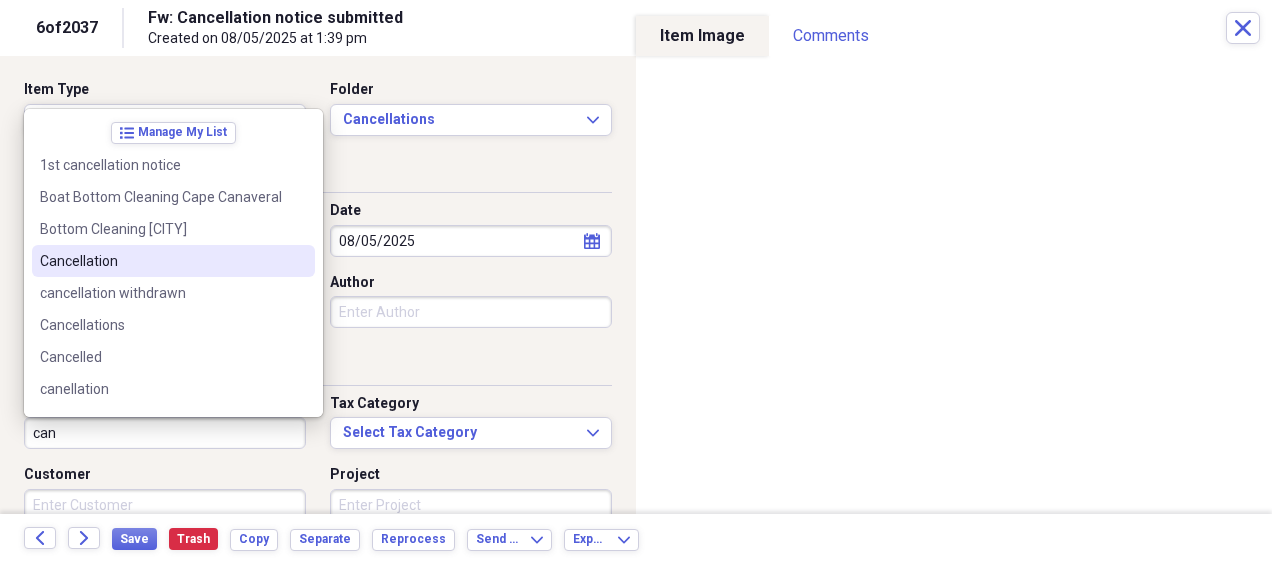 click on "Cancellation" at bounding box center [161, 261] 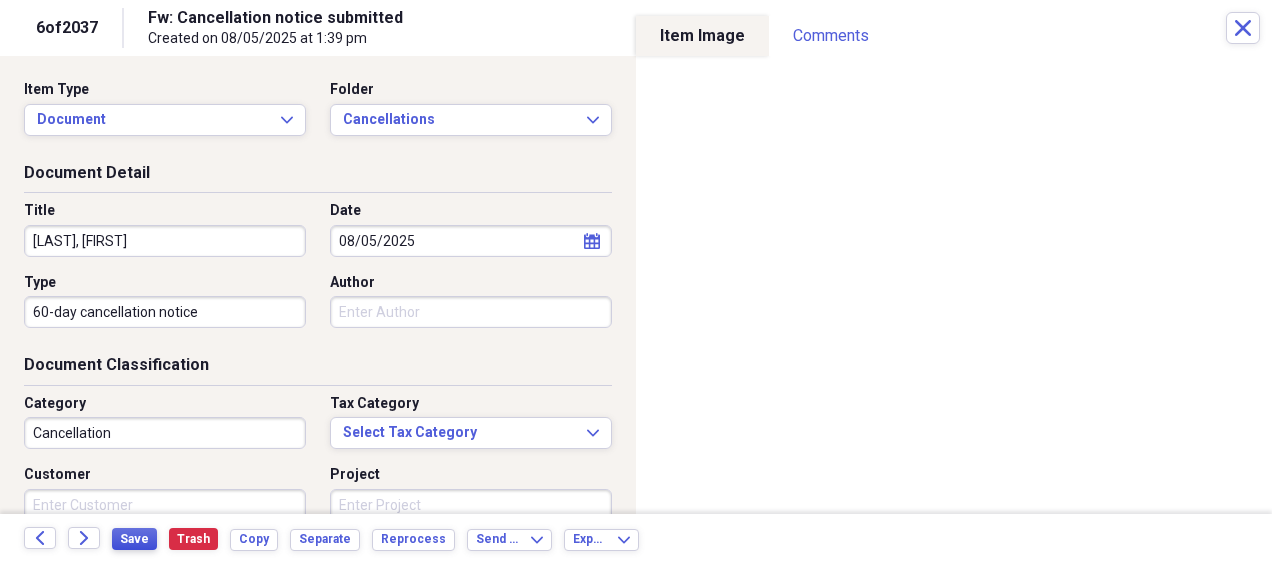 click on "Save" at bounding box center (134, 539) 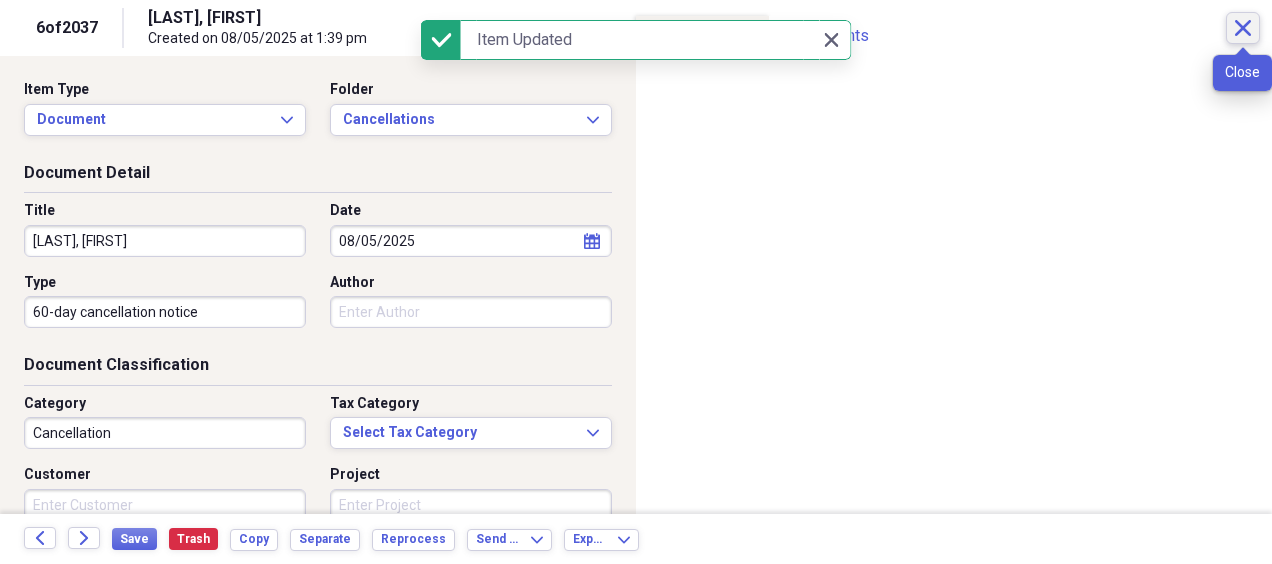 click 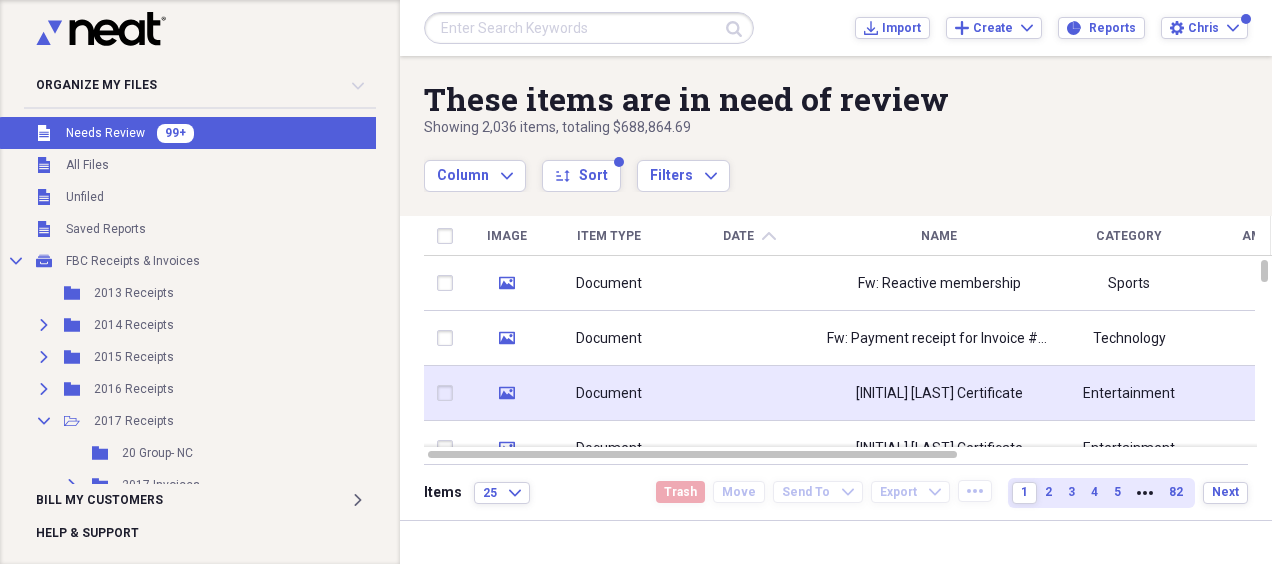click at bounding box center (749, 393) 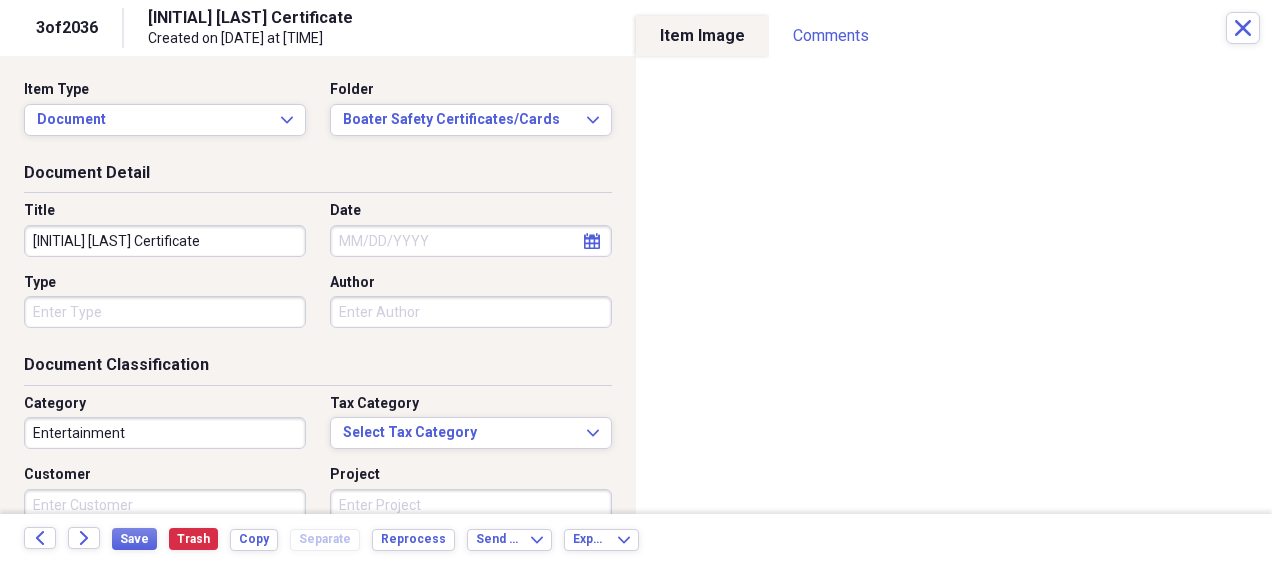 click on "[INITIAL] [LAST] Certificate" at bounding box center [165, 241] 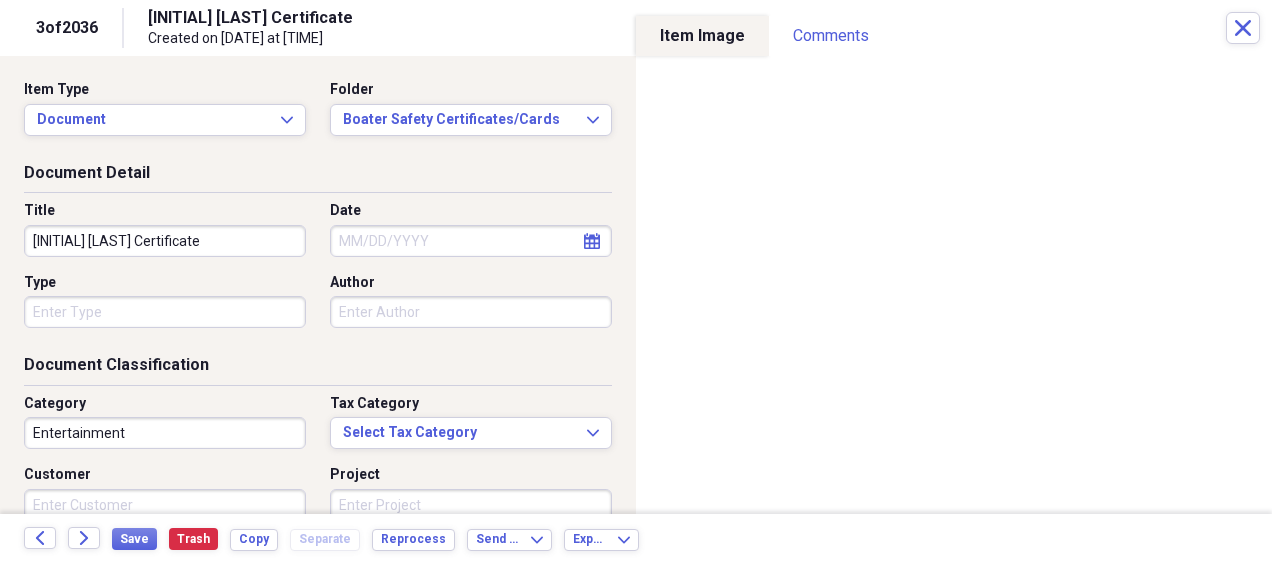drag, startPoint x: 54, startPoint y: 241, endPoint x: 0, endPoint y: 261, distance: 57.58472 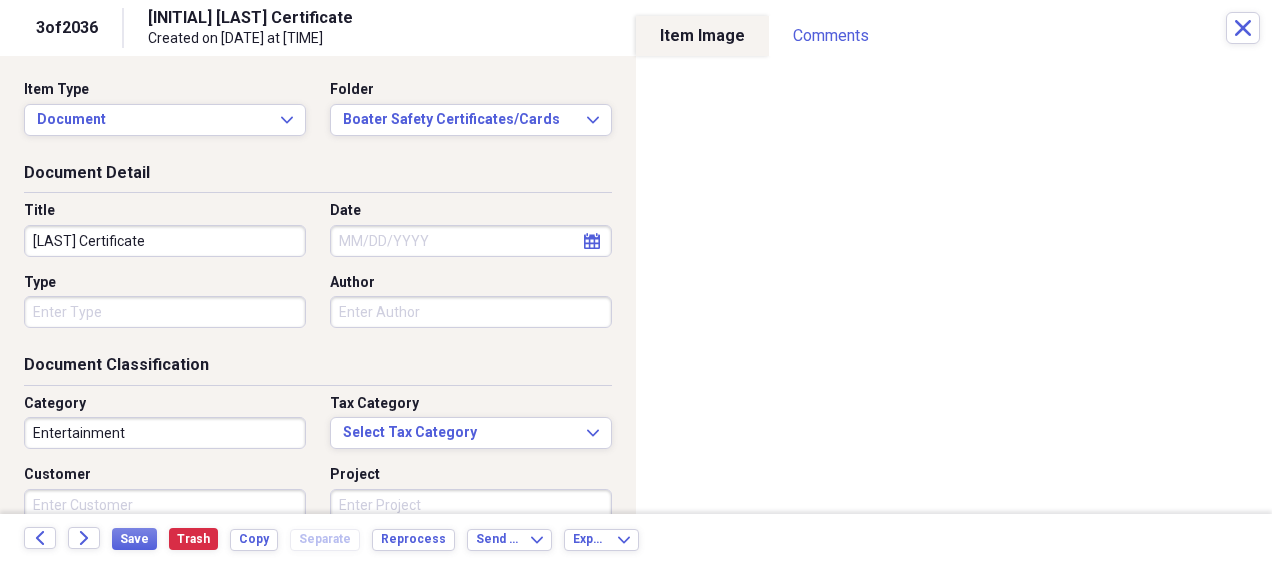 drag, startPoint x: 74, startPoint y: 235, endPoint x: 311, endPoint y: 261, distance: 238.42189 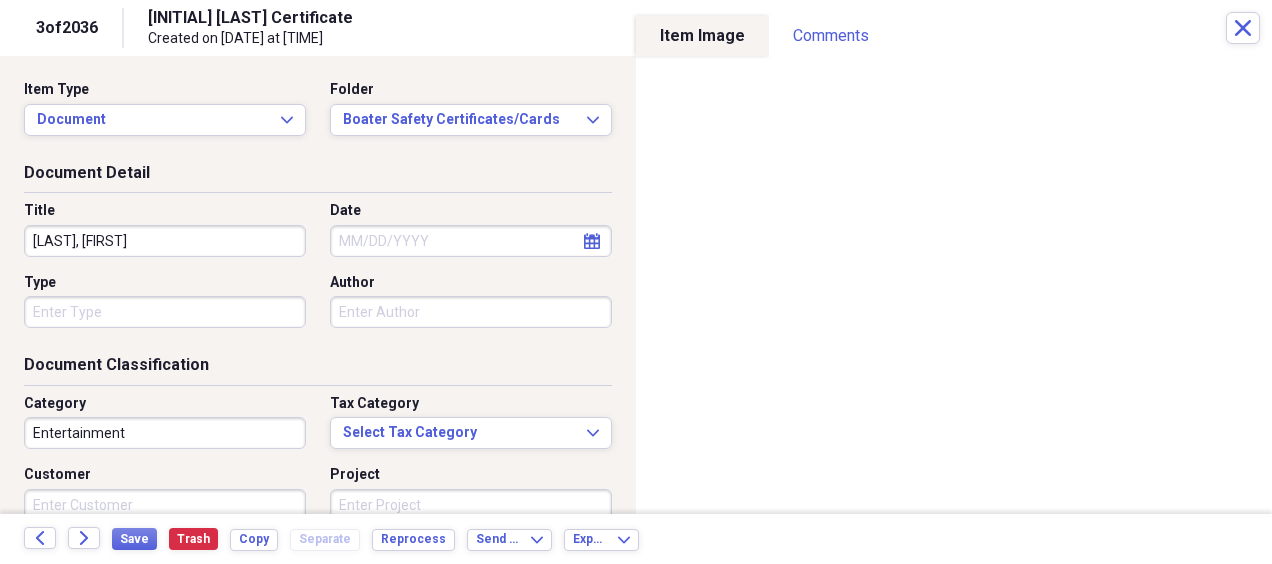 type on "[LAST], [FIRST]" 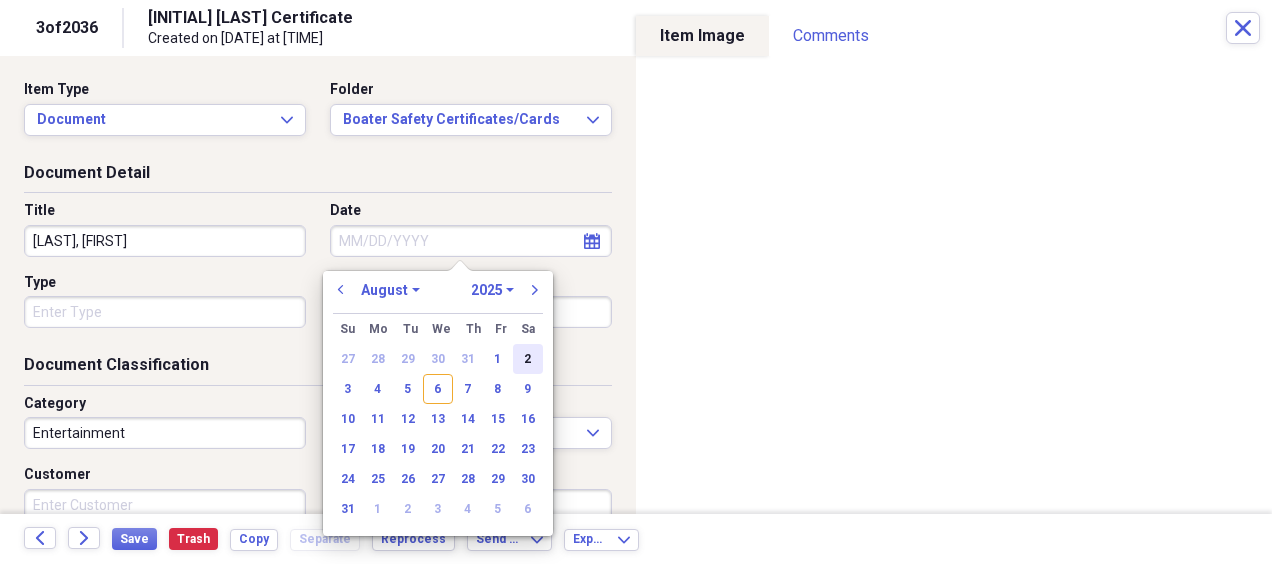 click on "2" at bounding box center (528, 359) 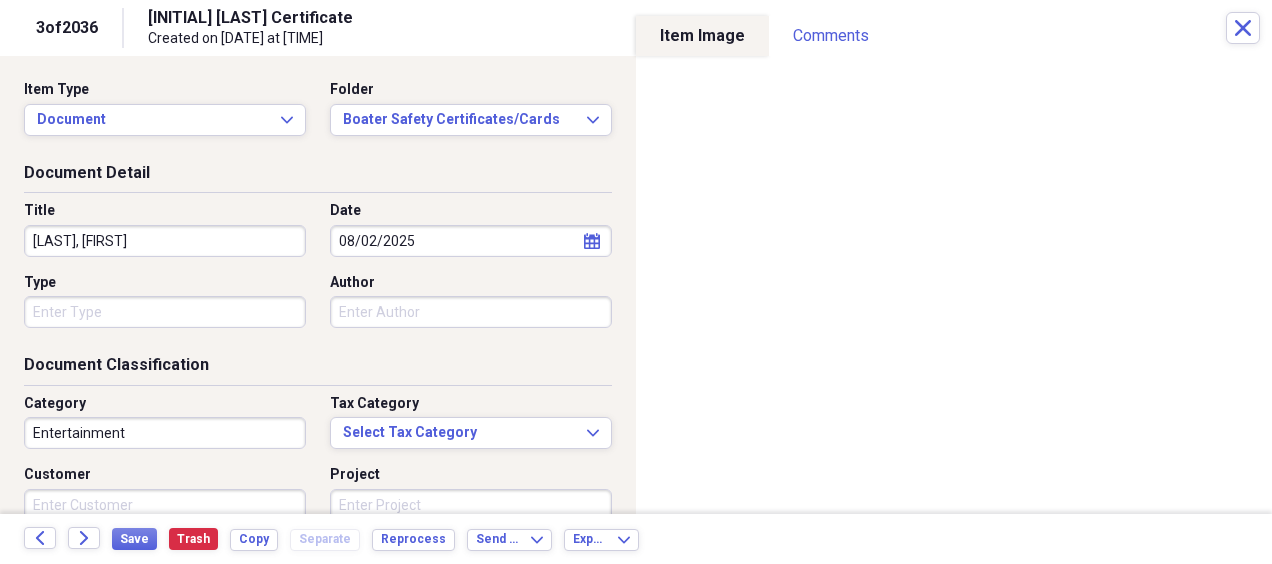 click on "Organize My Files 99+ Collapse Unfiled Needs Review 99+ Unfiled All Files Unfiled Unfiled Unfiled Saved Reports Collapse My Cabinet FBC Receipts & Invoices Add Folder Folder 2013 Receipts Add Folder Expand Folder 2014 Receipts Add Folder Expand Folder 2015 Receipts Add Folder Expand Folder 2016 Receipts Add Folder Collapse Open Folder 2017 Receipts Add Folder Folder 20 Group- NC Add Folder Expand Folder 2017 Invoices Add Folder Folder Ben Mullen 2017 Receipts Add Folder Expand Folder 2018 Receipts Add Folder Folder 2024 Resale Certificate Add Folder Folder Boat Leases Add Folder Expand Folder Boats Add Folder Expand Folder Chris & Lisa Receipts Add Folder Folder Contractors Add Folder Folder Cumberland Farms Add Folder Collapse Open Folder Employee reimbursements/receipts Add Folder Expand Folder Barry Woodbeck Add Folder Folder Chris Robar Add Folder Folder Christine McGreal Add Folder Folder Jeremy Kimball Add Folder Folder John Obzut Add Folder Expand Folder Josh Blakeslee Add Folder Collapse Open Folder 1" at bounding box center (636, 282) 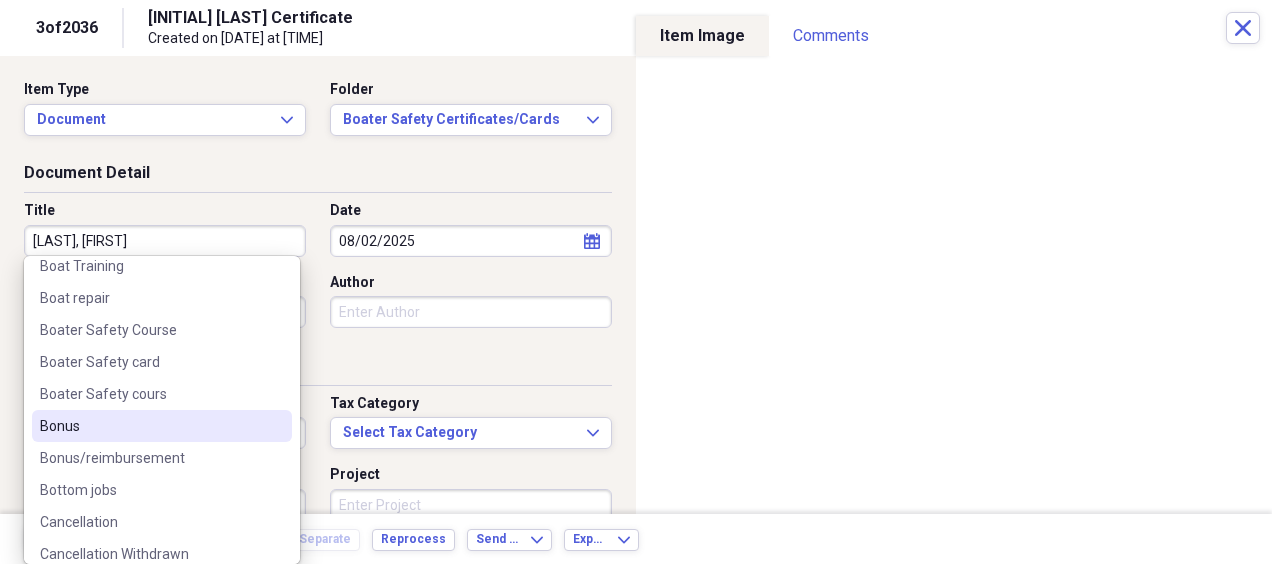scroll, scrollTop: 400, scrollLeft: 0, axis: vertical 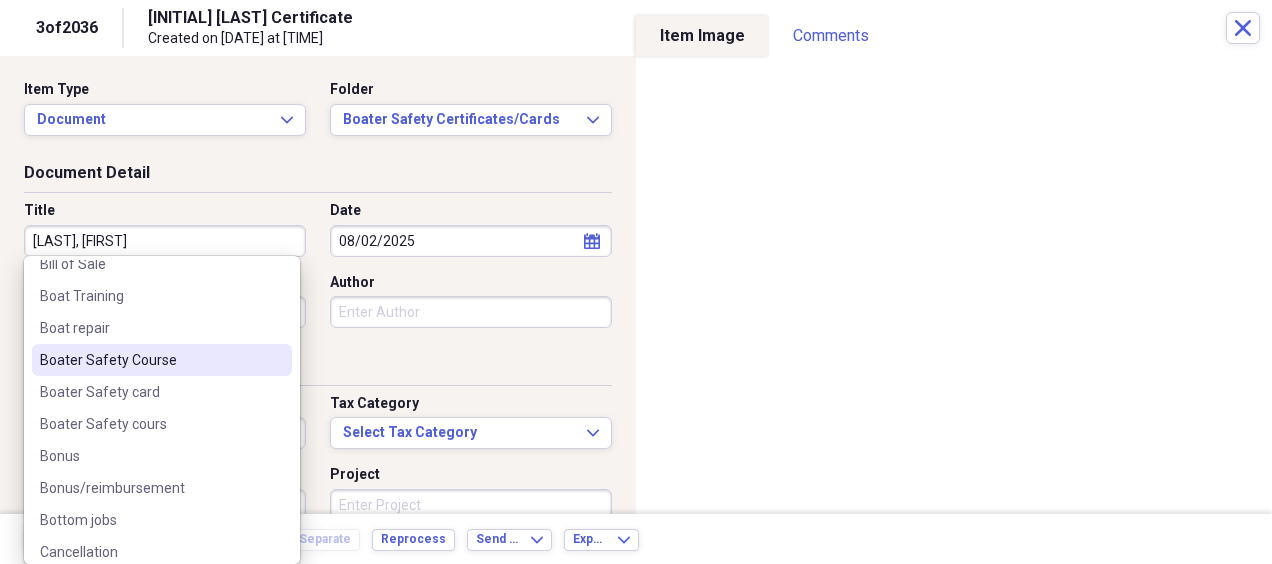 click on "Boater Safety Course" at bounding box center (150, 360) 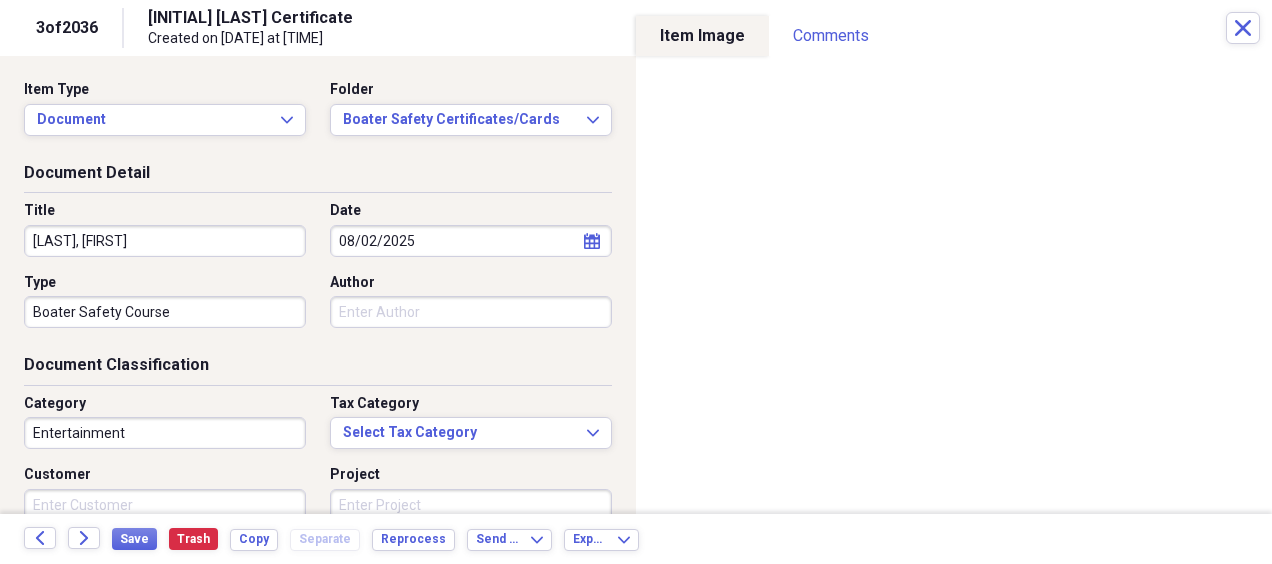 click on "Entertainment" at bounding box center [165, 433] 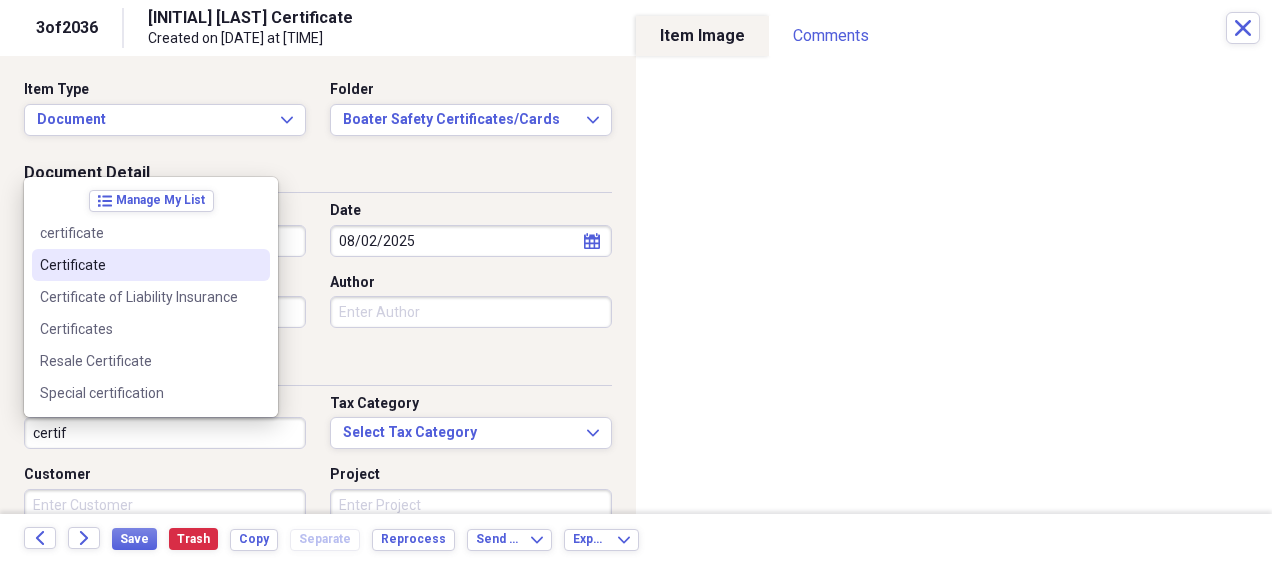 click on "Certificate" at bounding box center [151, 265] 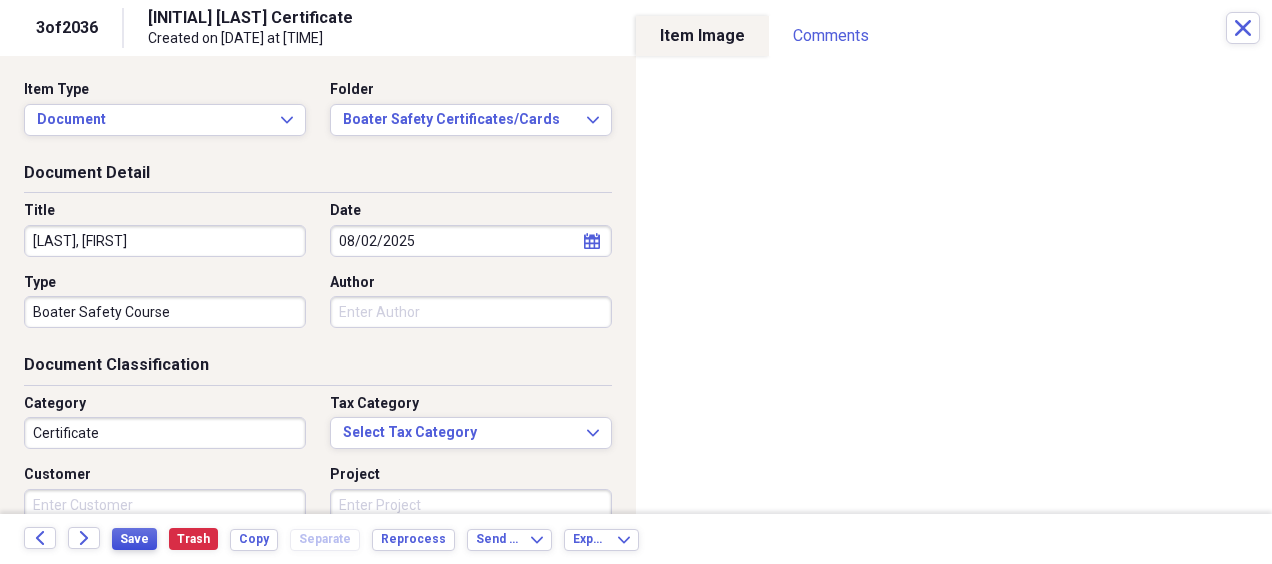 click on "Save" at bounding box center [134, 539] 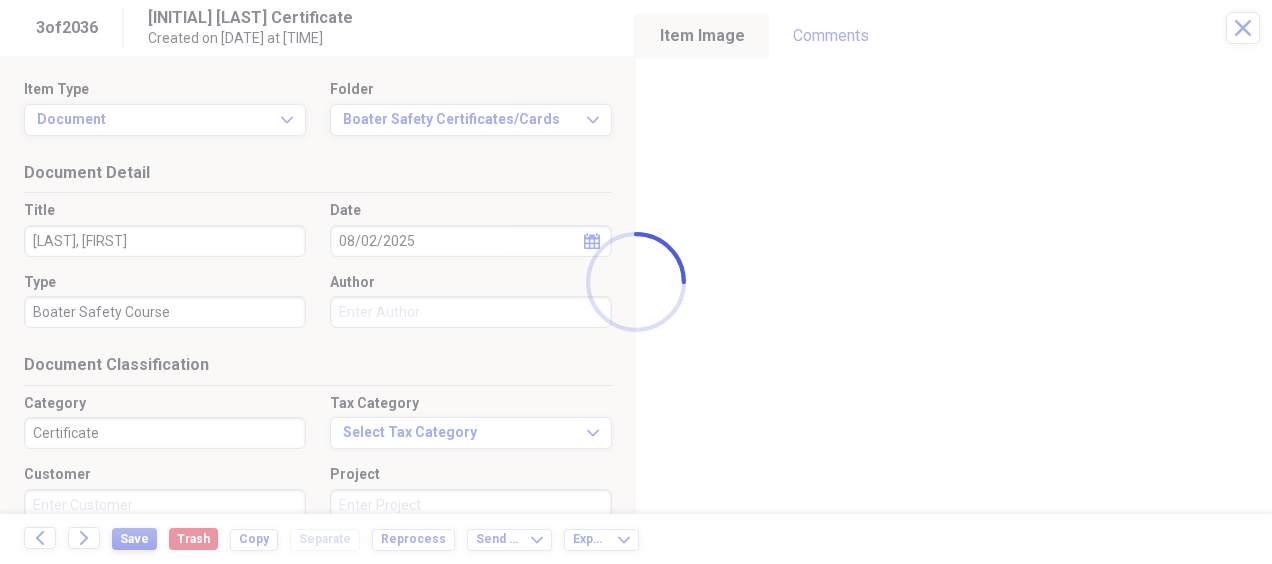 type on "[LAST], [FIRST]" 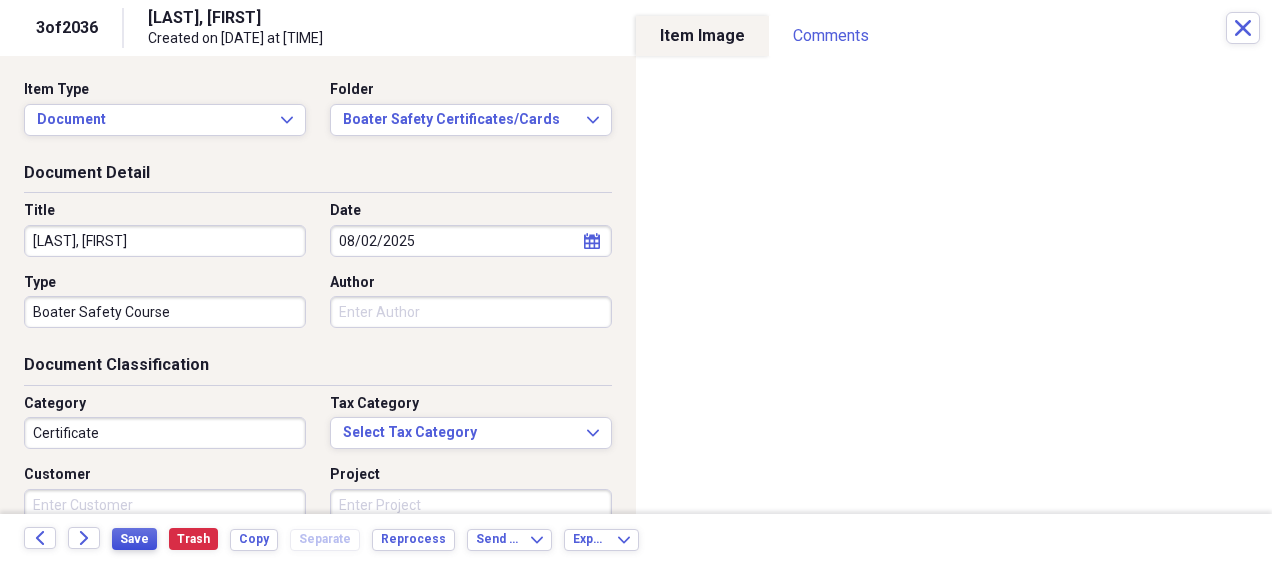 click on "Save" at bounding box center (134, 539) 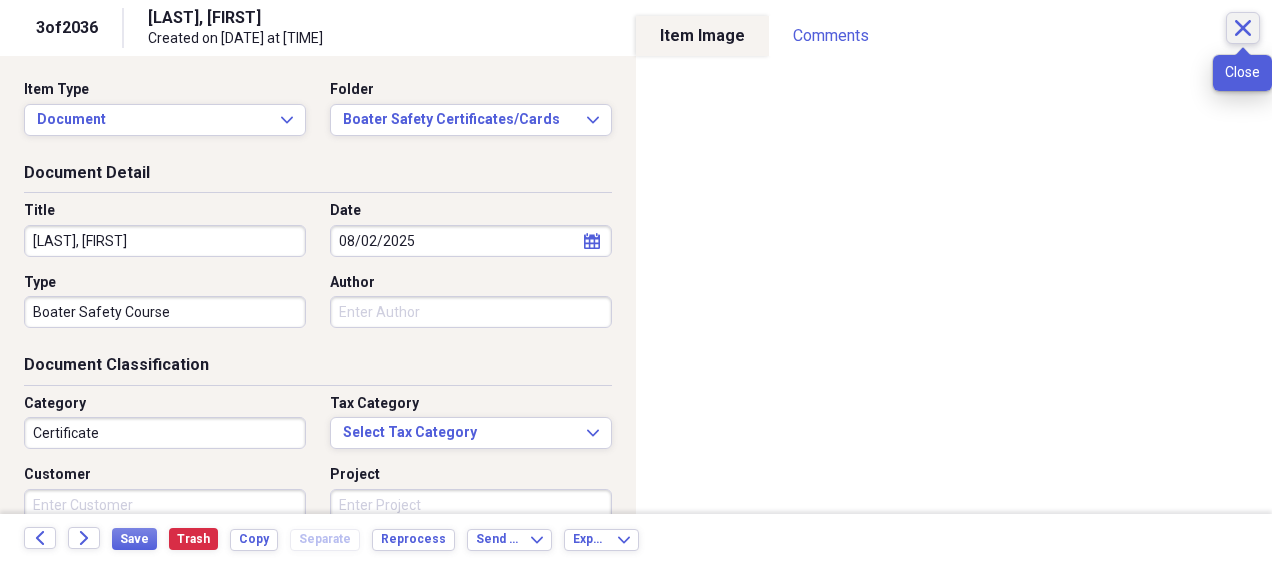 click on "Close" at bounding box center [1243, 28] 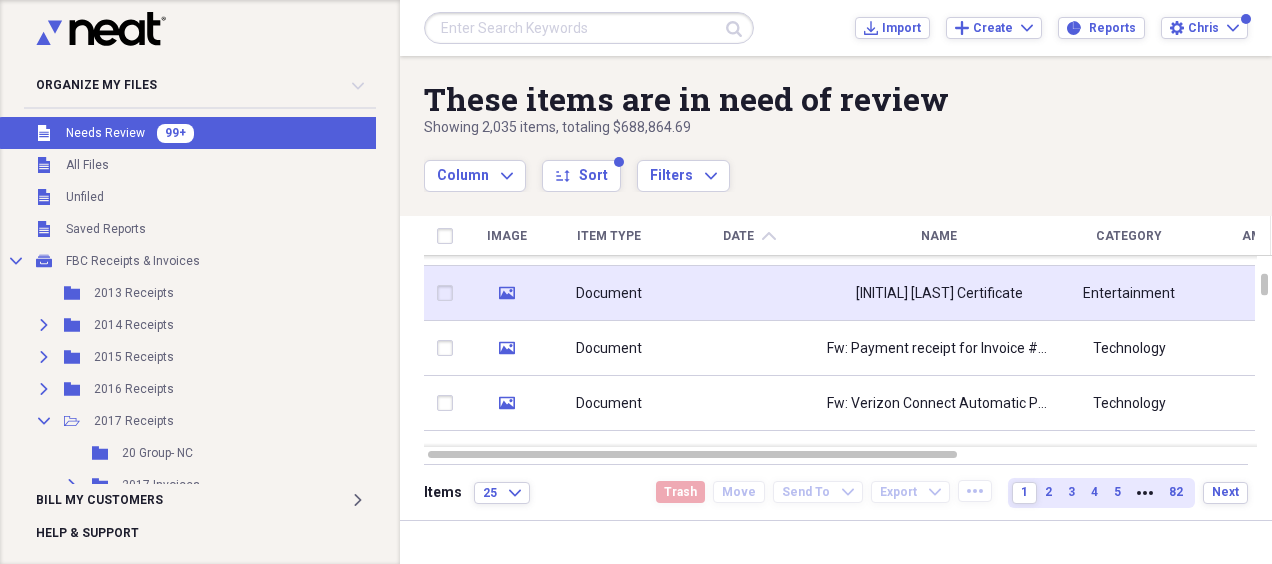 click at bounding box center [749, 293] 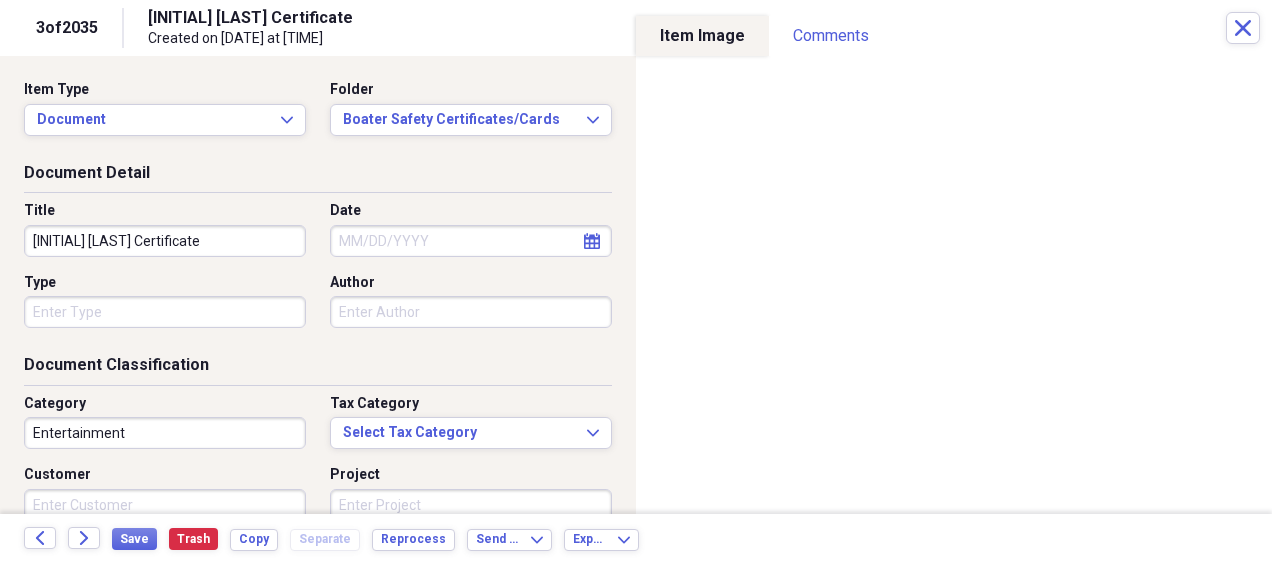 drag, startPoint x: 46, startPoint y: 234, endPoint x: -4, endPoint y: 242, distance: 50.635956 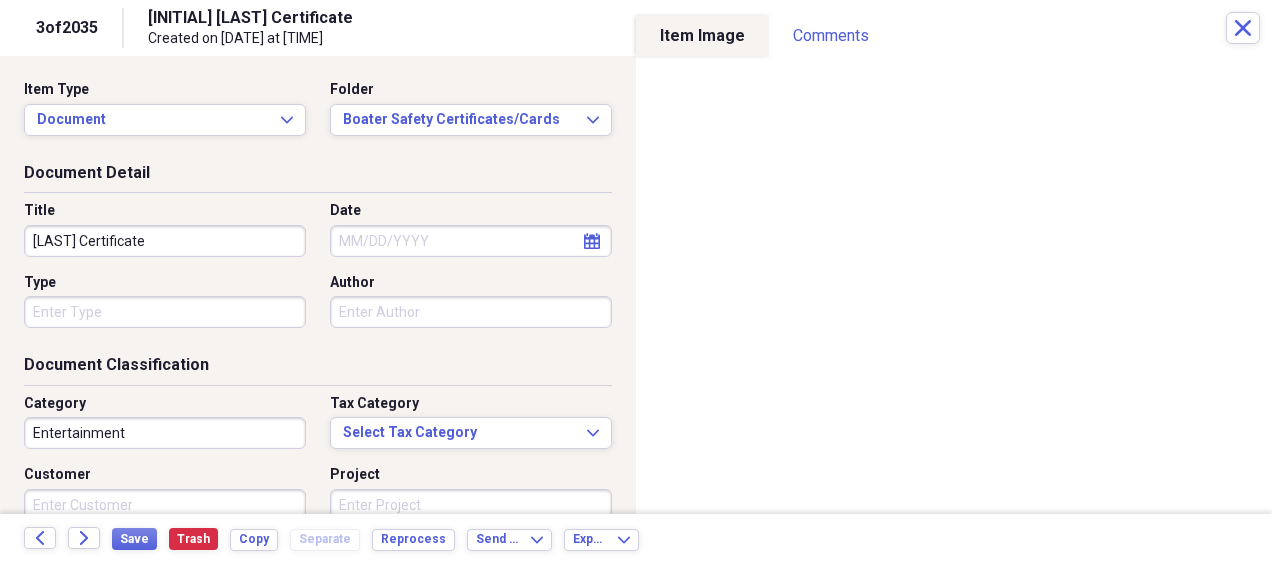 drag, startPoint x: 90, startPoint y: 238, endPoint x: 203, endPoint y: 244, distance: 113.15918 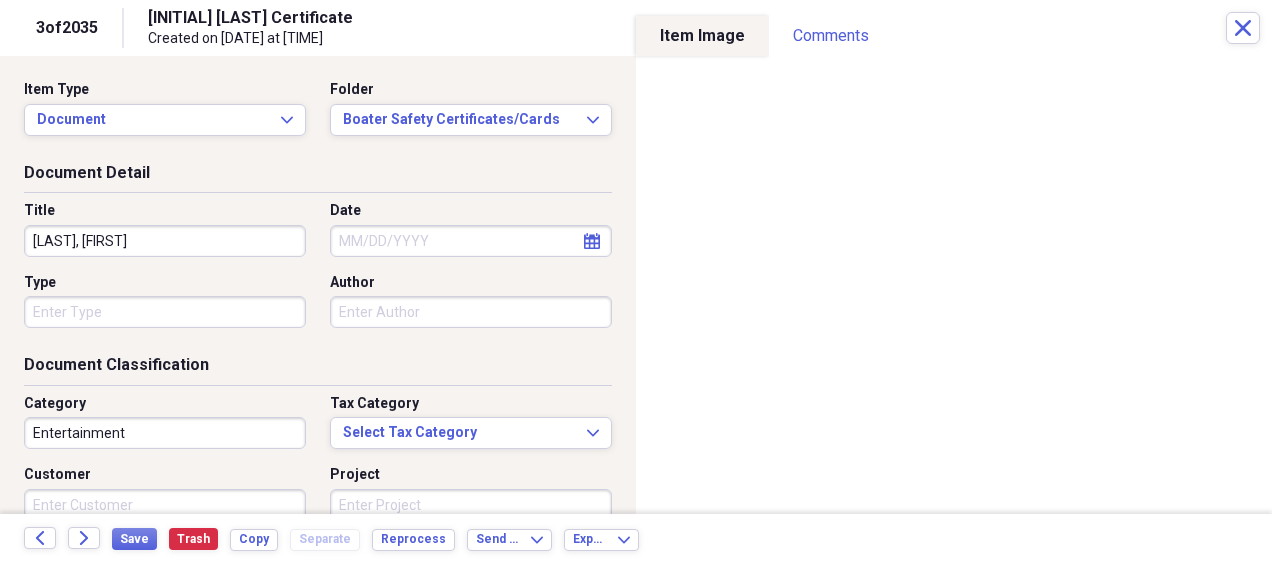 type on "[LAST], [FIRST]" 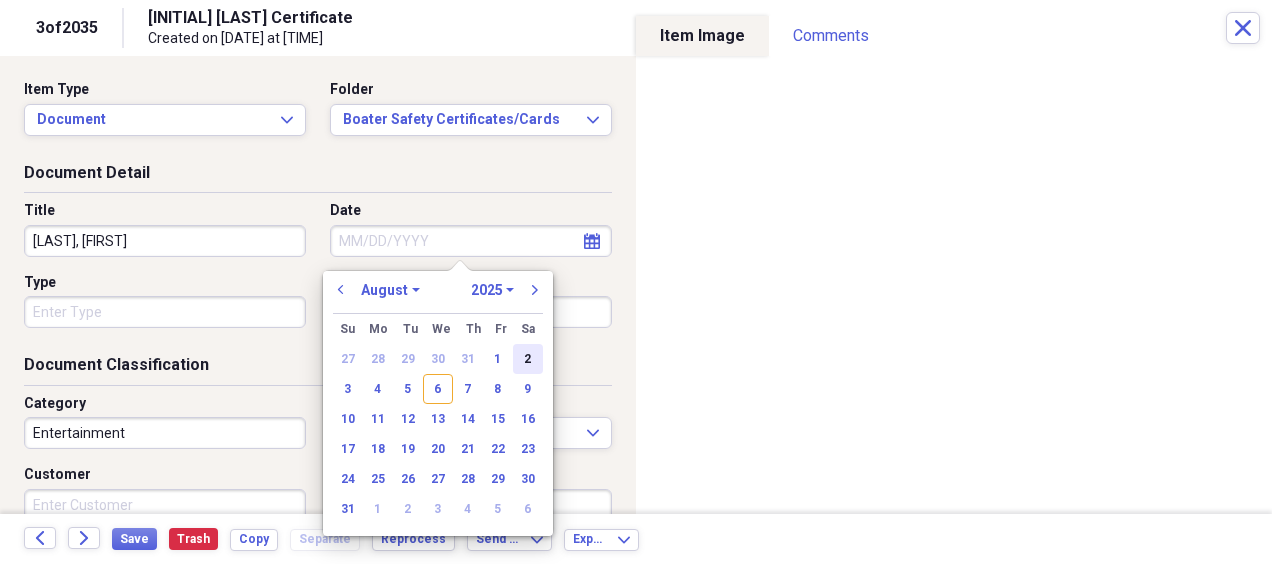 click on "2" at bounding box center [528, 359] 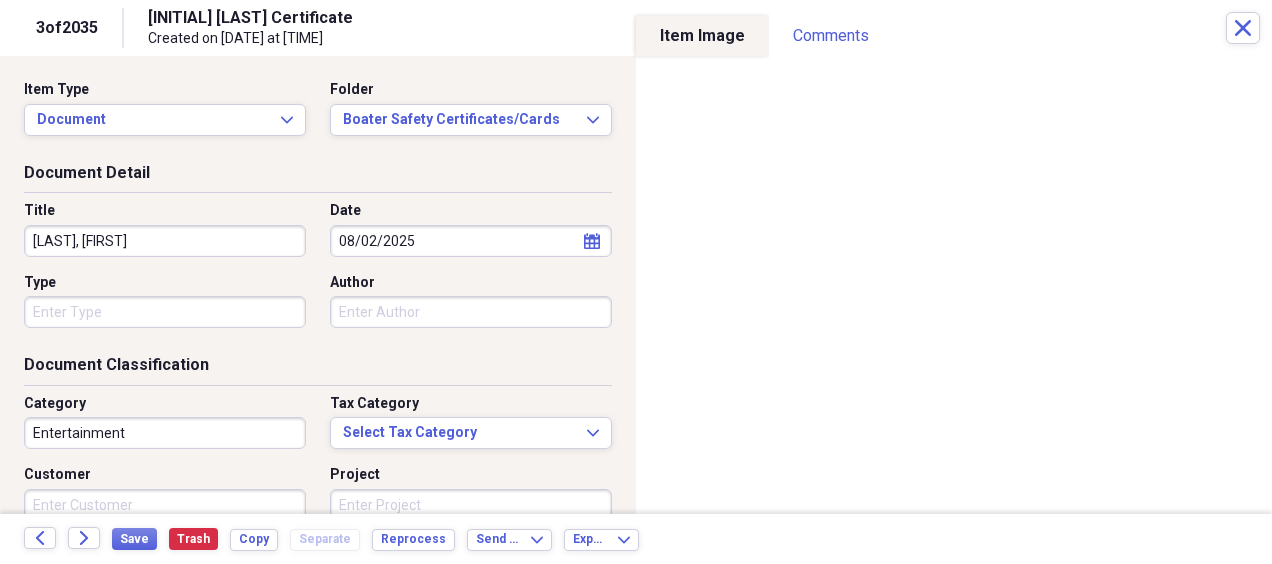 click on "Organize My Files 99+ Collapse Unfiled Needs Review 99+ Unfiled All Files Unfiled Unfiled Unfiled Saved Reports Collapse My Cabinet FBC Receipts & Invoices Add Folder Folder 2013 Receipts Add Folder Expand Folder 2014 Receipts Add Folder Expand Folder 2015 Receipts Add Folder Expand Folder 2016 Receipts Add Folder Collapse Open Folder 2017 Receipts Add Folder Folder 20 Group- NC Add Folder Expand Folder 2017 Invoices Add Folder Folder Ben Mullen 2017 Receipts Add Folder Expand Folder 2018 Receipts Add Folder Folder 2024 Resale Certificate Add Folder Folder Boat Leases Add Folder Expand Folder Boats Add Folder Expand Folder Chris & Lisa Receipts Add Folder Folder Contractors Add Folder Folder Cumberland Farms Add Folder Collapse Open Folder Employee reimbursements/receipts Add Folder Expand Folder Barry Woodbeck Add Folder Folder Chris Robar Add Folder Folder Christine McGreal Add Folder Folder Jeremy Kimball Add Folder Folder John Obzut Add Folder Expand Folder Josh Blakeslee Add Folder Collapse Open Folder 1" at bounding box center [636, 282] 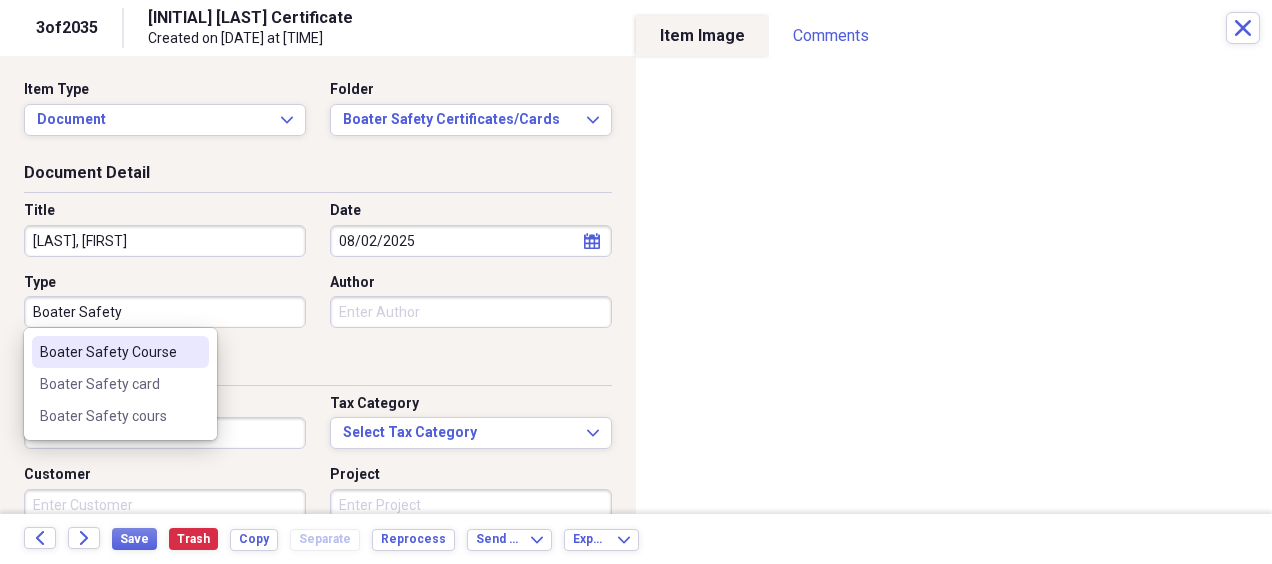 click on "Boater Safety Course" at bounding box center (108, 352) 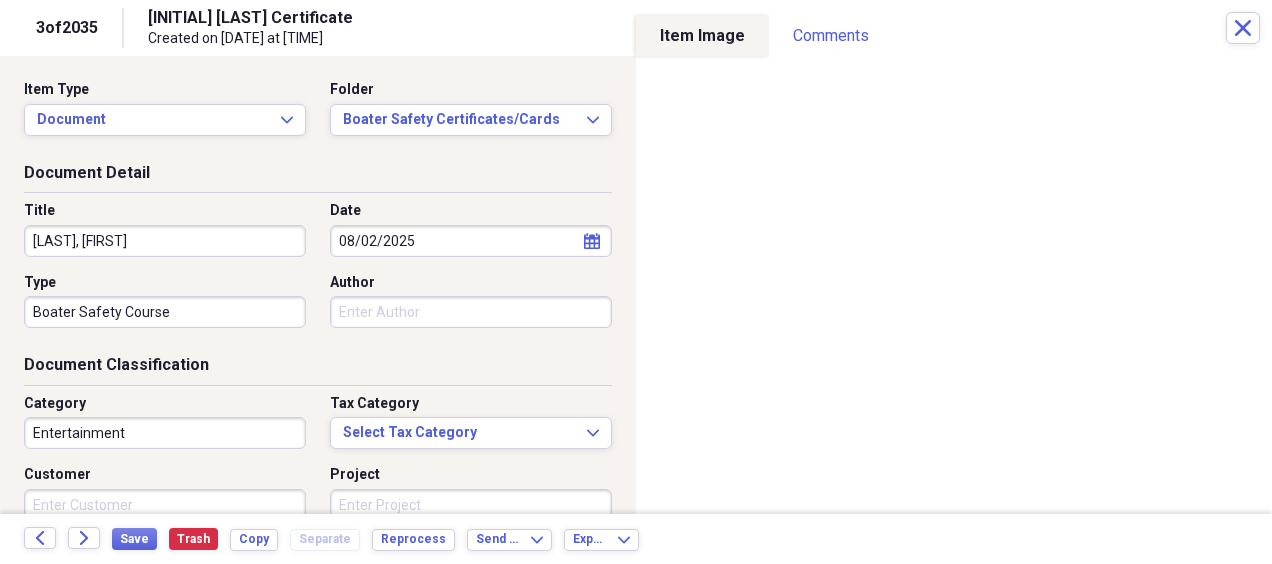 click on "Entertainment" at bounding box center [165, 433] 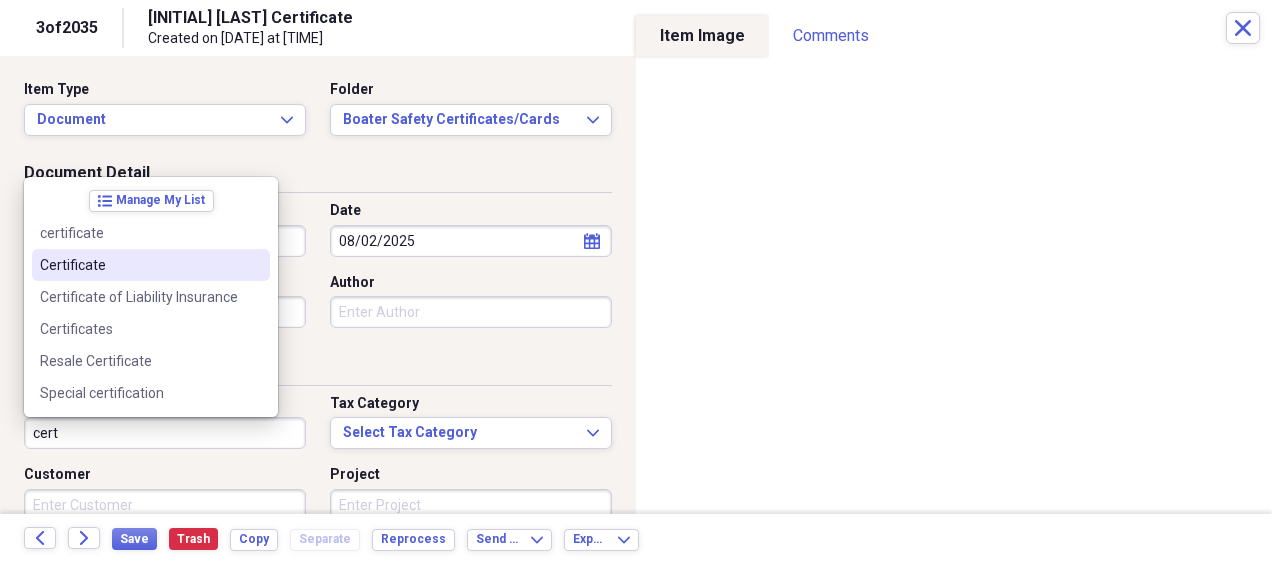 drag, startPoint x: 124, startPoint y: 269, endPoint x: 152, endPoint y: 346, distance: 81.9329 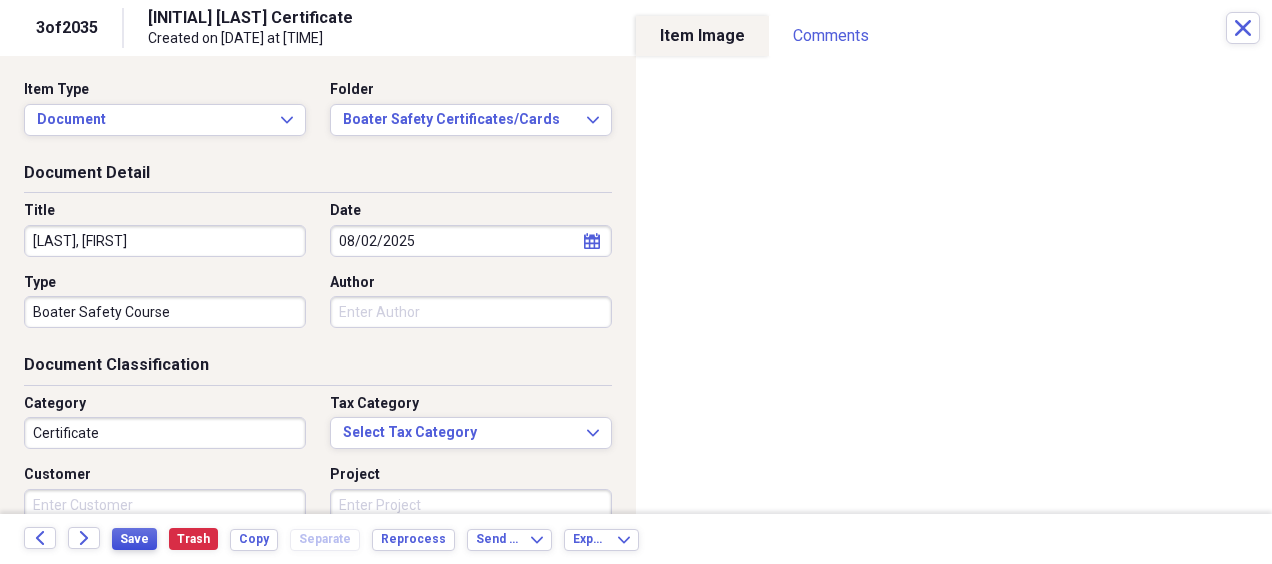 click on "Save" at bounding box center [134, 539] 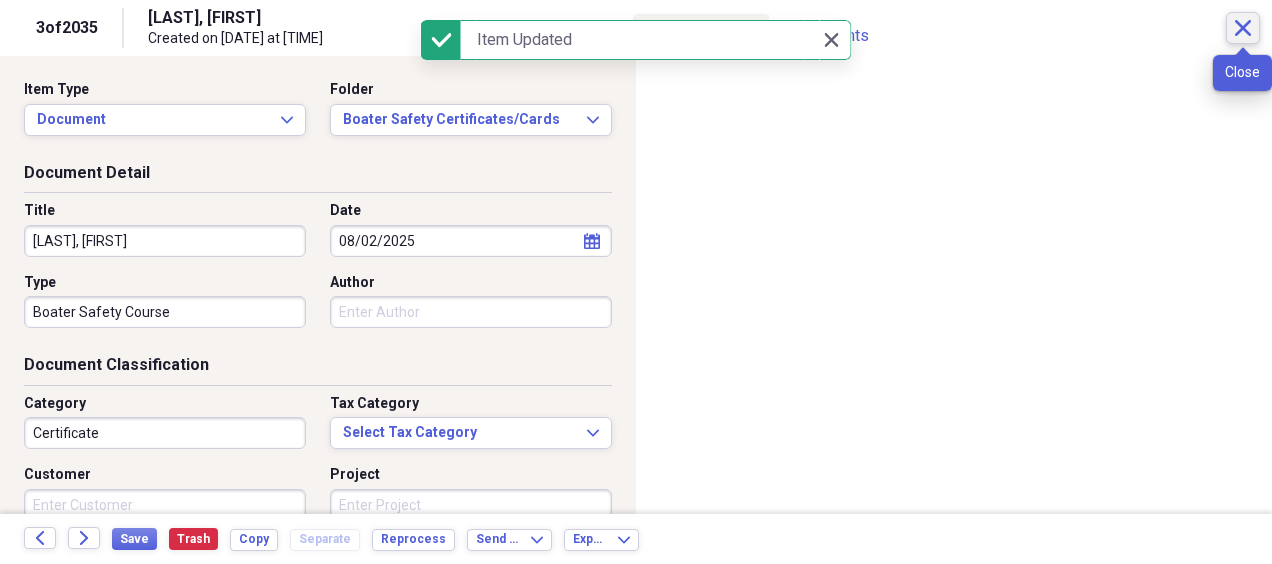click 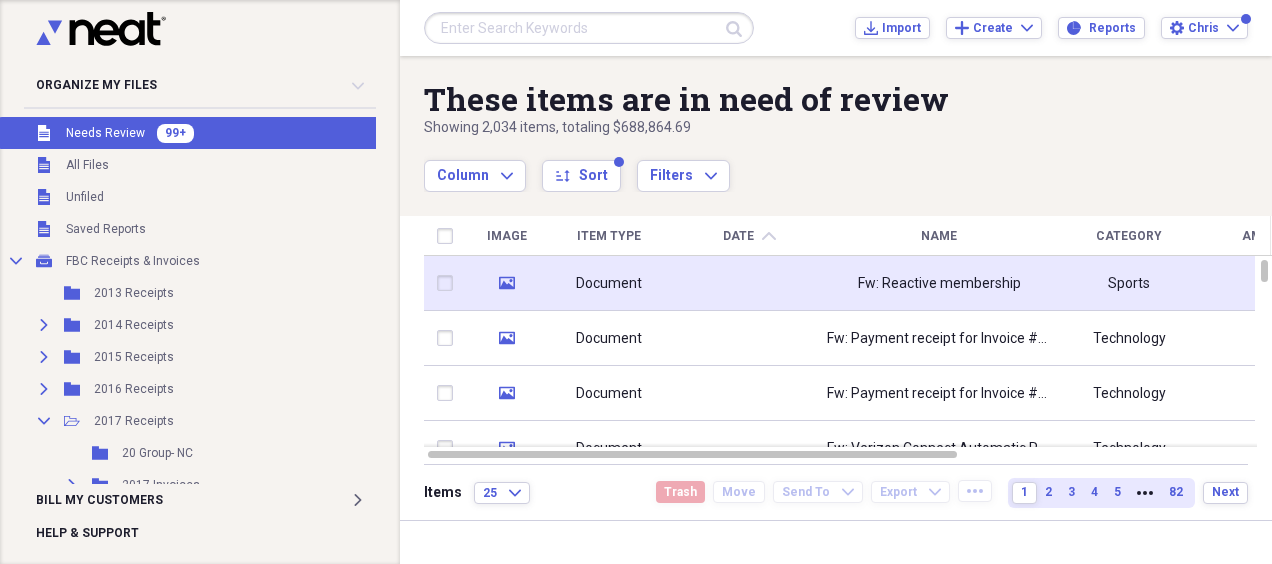 click at bounding box center (749, 283) 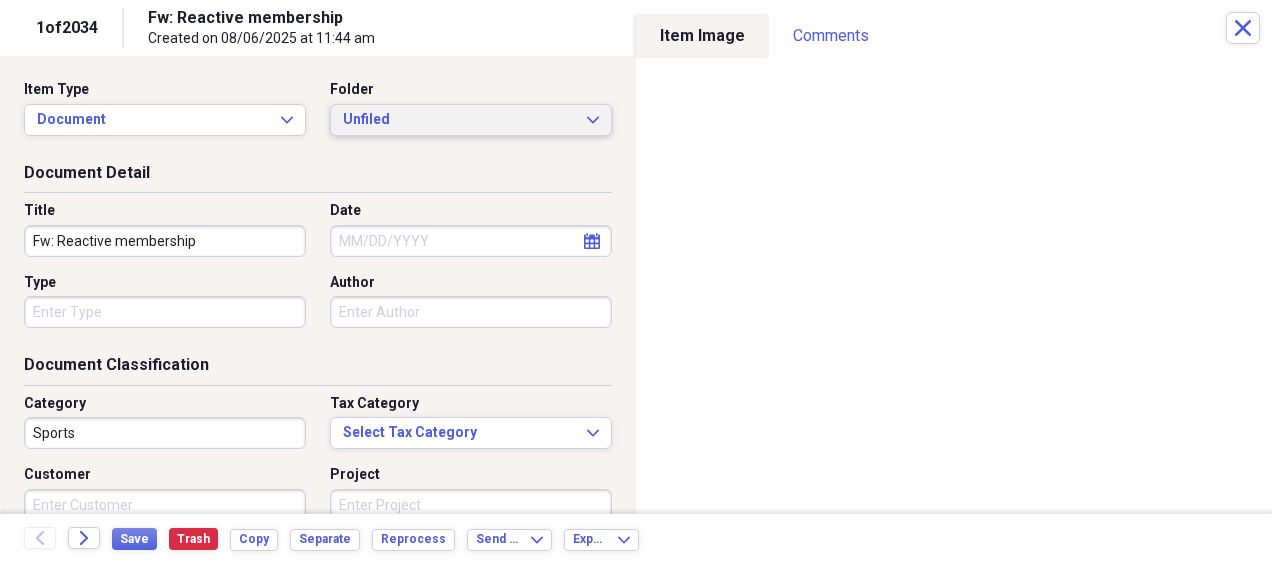 click on "Expand" 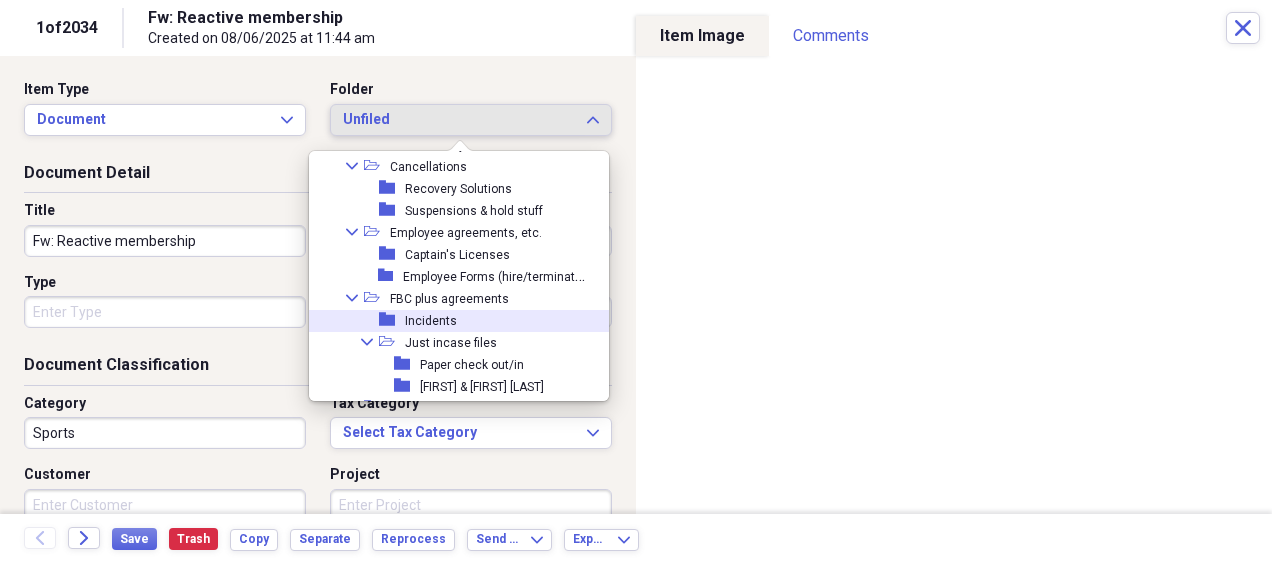 scroll, scrollTop: 3342, scrollLeft: 0, axis: vertical 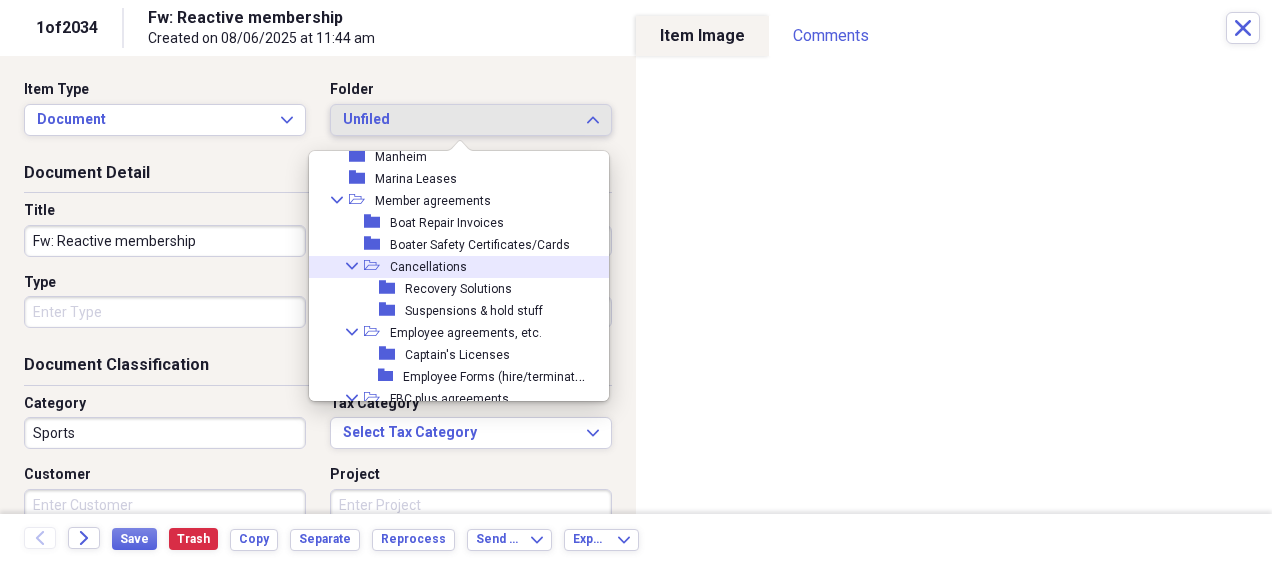 click on "Collapse open-folder Cancellations" at bounding box center (451, 267) 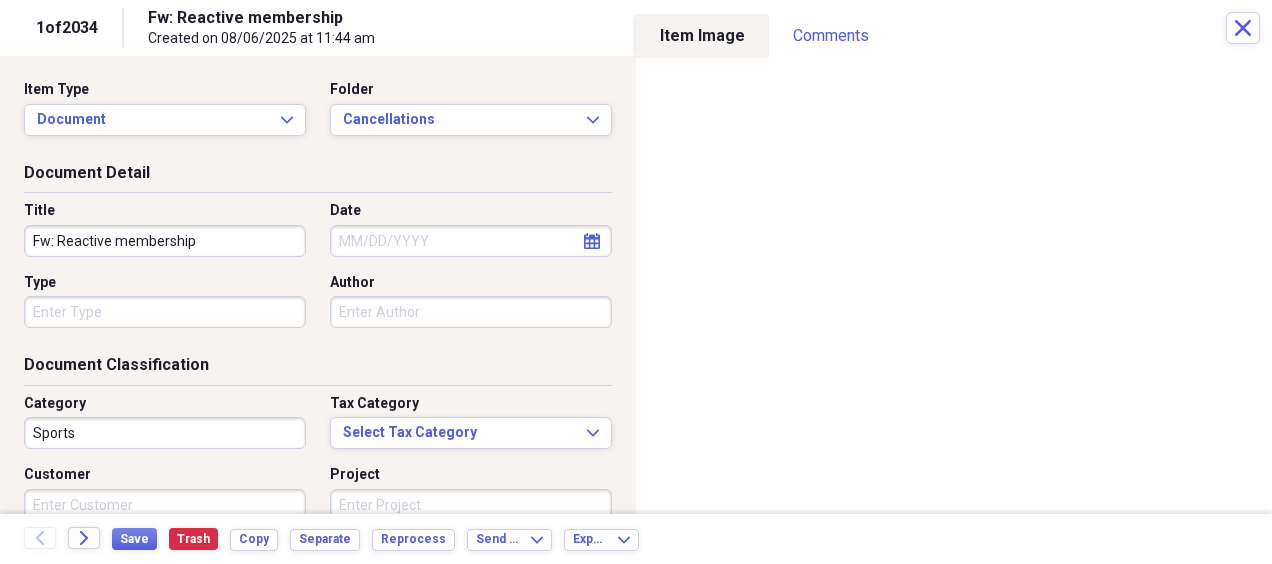 drag, startPoint x: 118, startPoint y: 230, endPoint x: 0, endPoint y: 240, distance: 118.42297 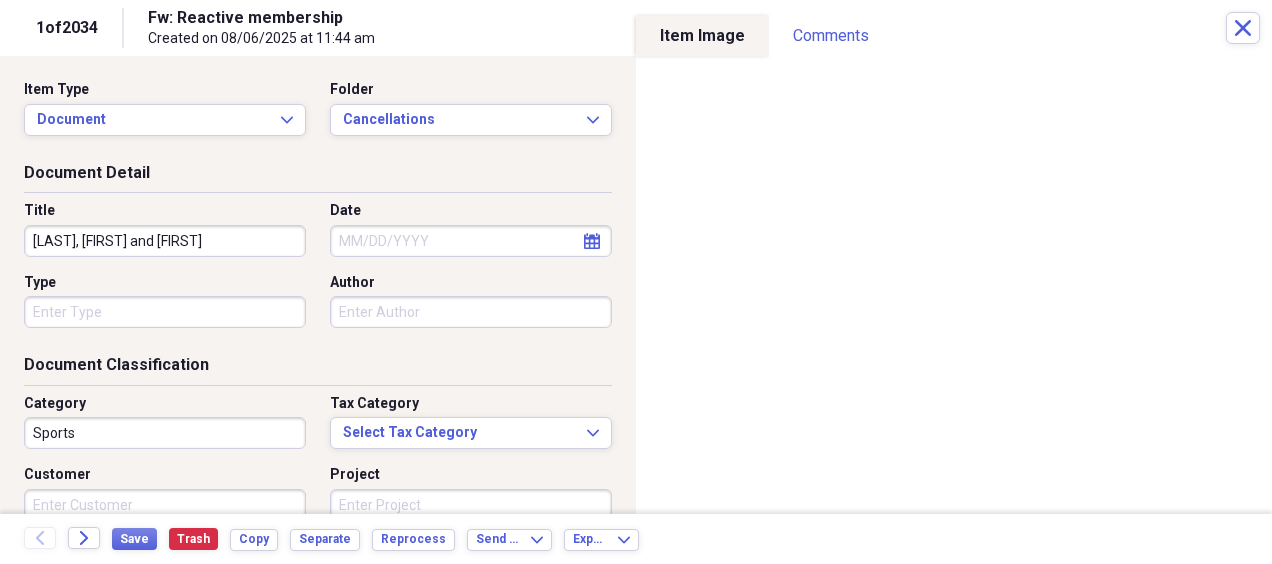 type on "[LAST], [FIRST] and [FIRST]" 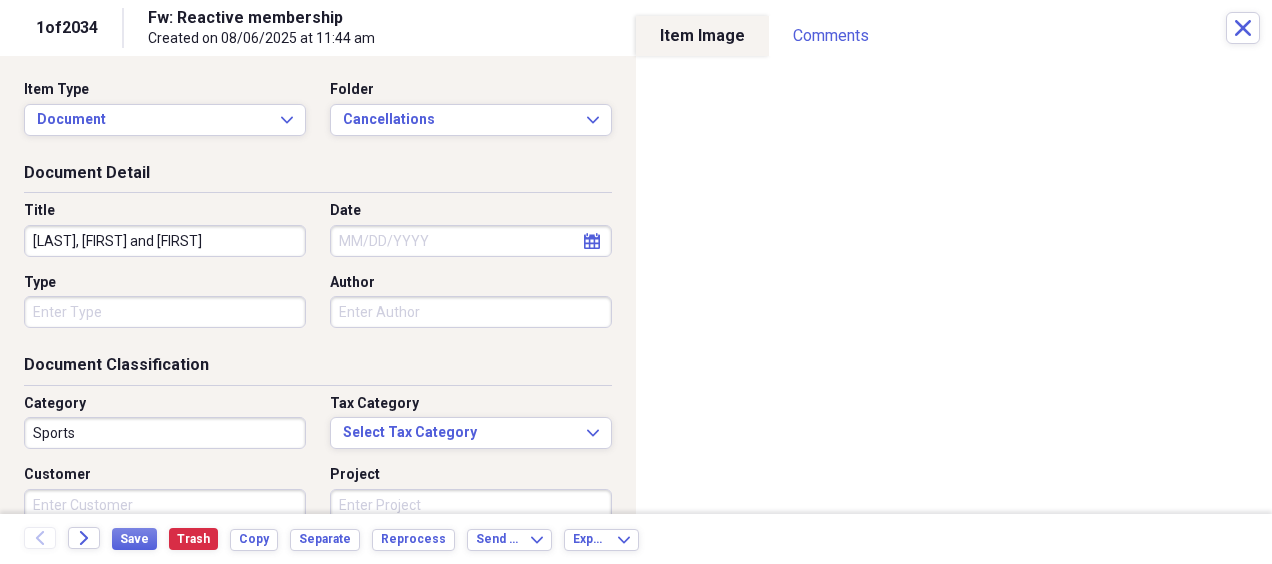 click on "Date" at bounding box center [471, 241] 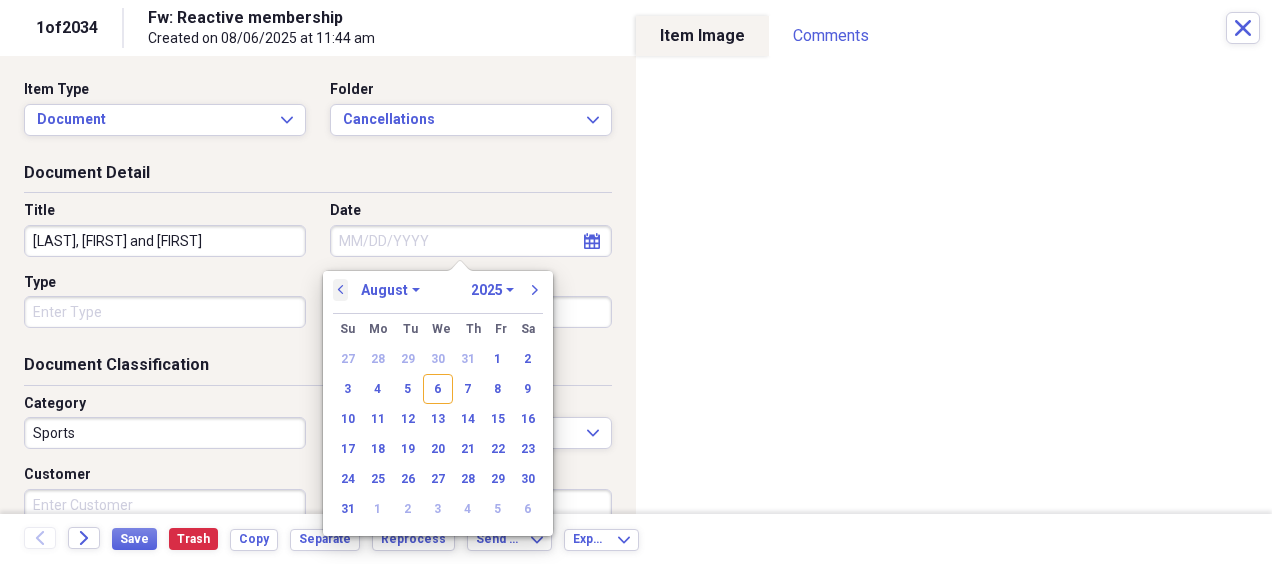 click on "previous" at bounding box center (341, 290) 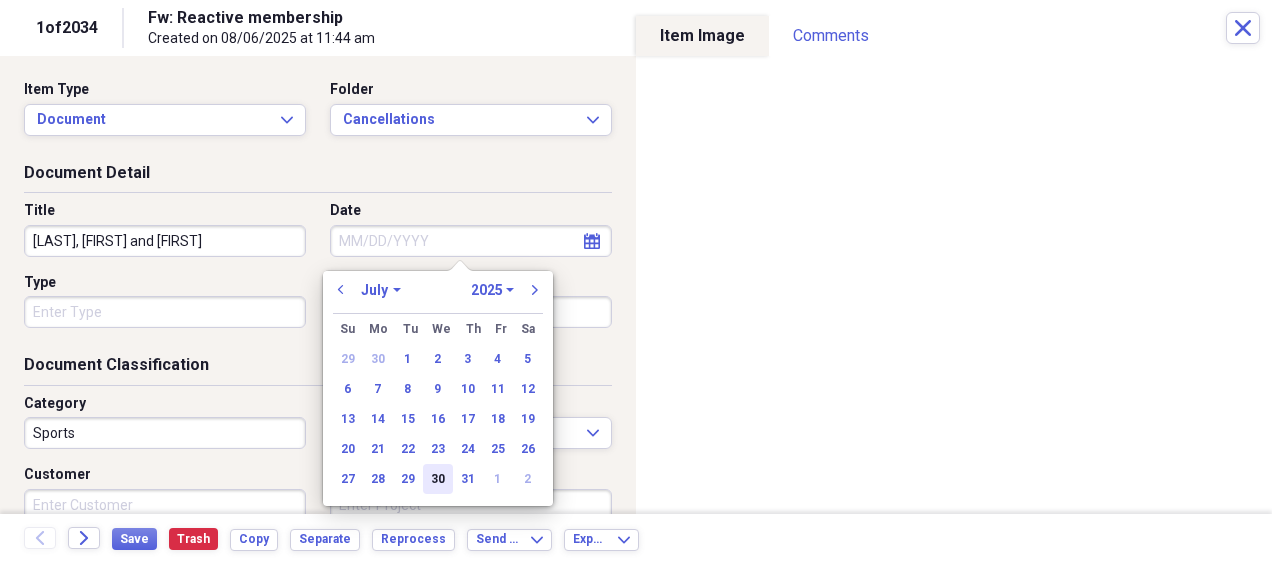 click on "30" at bounding box center (438, 479) 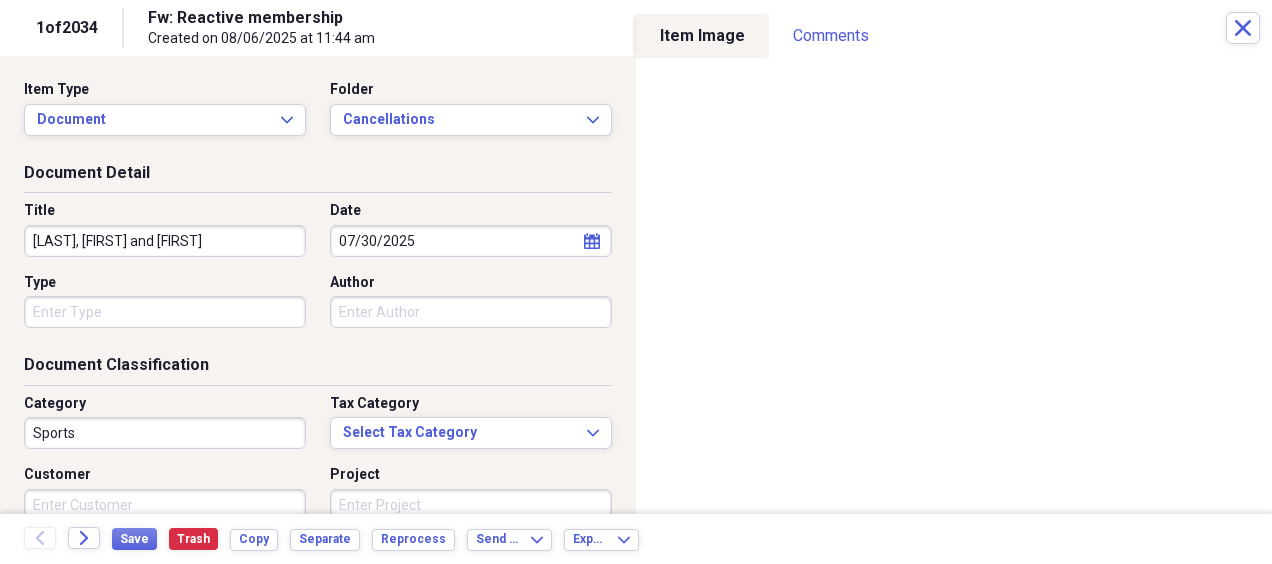 click on "Organize My Files 99+ Collapse Unfiled Needs Review 99+ Unfiled All Files Unfiled Unfiled Unfiled Saved Reports Collapse My Cabinet FBC Receipts & Invoices Add Folder Folder 2013 Receipts Add Folder Expand Folder 2014 Receipts Add Folder Expand Folder 2015 Receipts Add Folder Expand Folder 2016 Receipts Add Folder Collapse Open Folder 2017 Receipts Add Folder Folder 20 Group- NC Add Folder Expand Folder 2017 Invoices Add Folder Folder Ben Mullen 2017 Receipts Add Folder Expand Folder 2018 Receipts Add Folder Folder 2024 Resale Certificate Add Folder Folder Boat Leases Add Folder Expand Folder Boats Add Folder Expand Folder Chris & Lisa Receipts Add Folder Folder Contractors Add Folder Folder Cumberland Farms Add Folder Collapse Open Folder Employee reimbursements/receipts Add Folder Expand Folder Barry Woodbeck Add Folder Folder Chris Robar Add Folder Folder Christine McGreal Add Folder Folder Jeremy Kimball Add Folder Folder John Obzut Add Folder Expand Folder Josh Blakeslee Add Folder Collapse Open Folder 1" at bounding box center (636, 282) 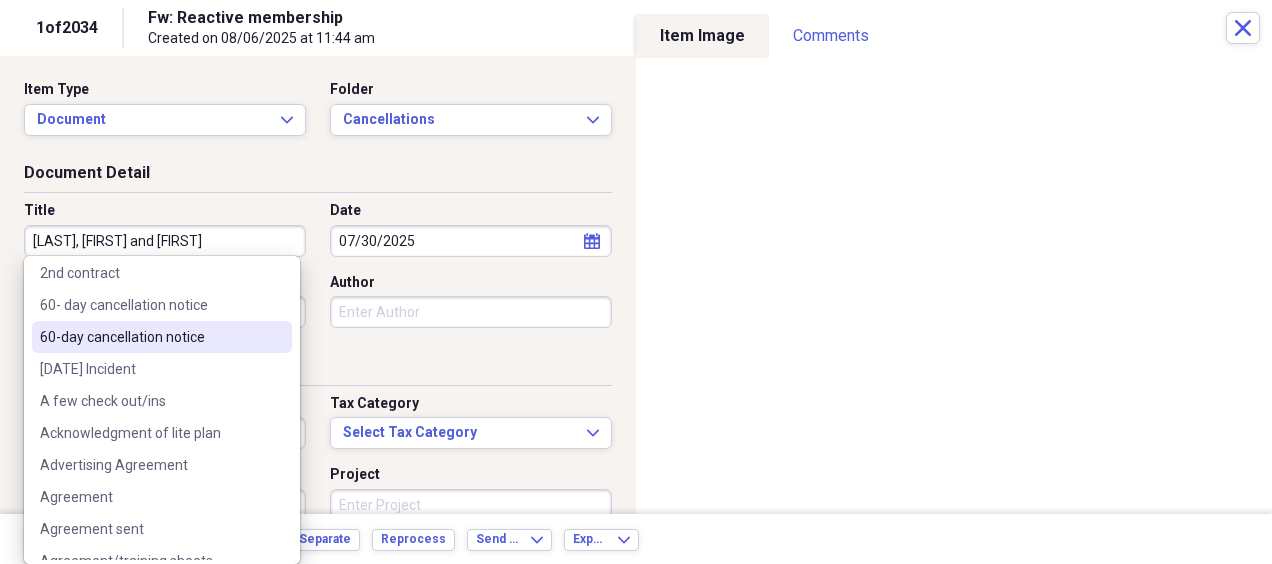 scroll, scrollTop: 0, scrollLeft: 0, axis: both 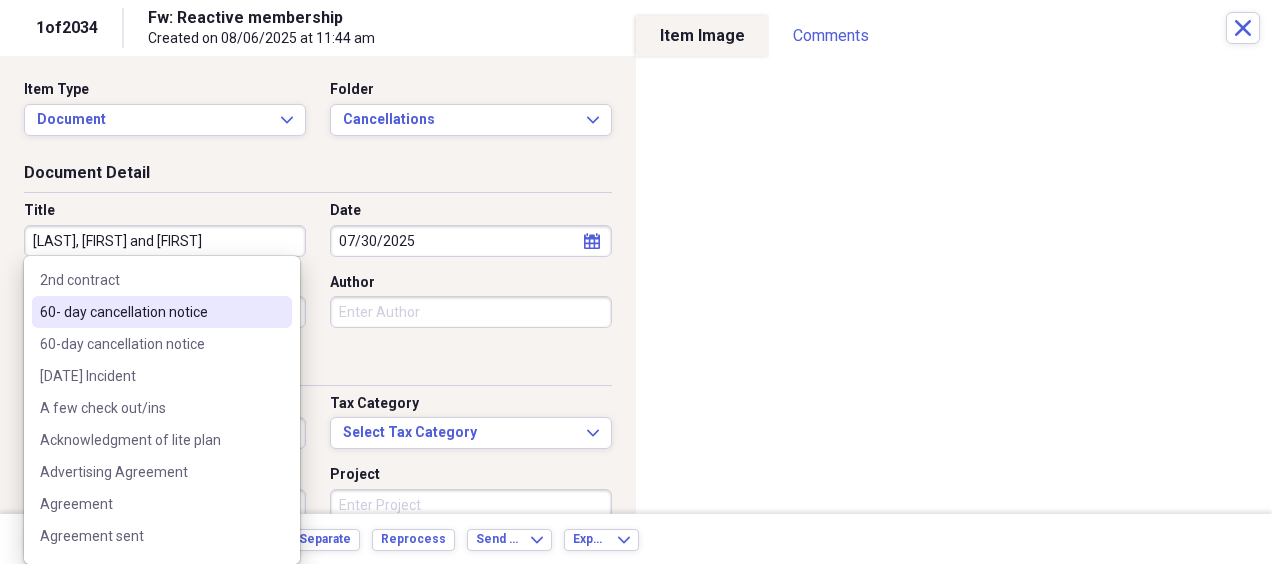 click on "60- day cancellation notice" at bounding box center (162, 312) 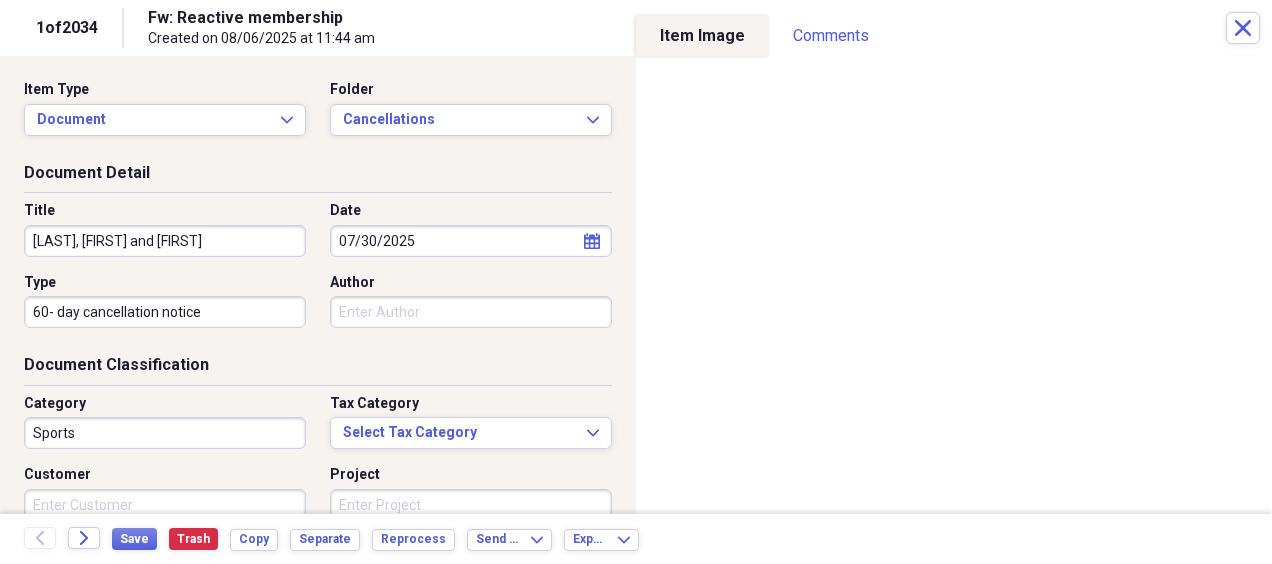 click on "60- day cancellation notice" at bounding box center (165, 312) 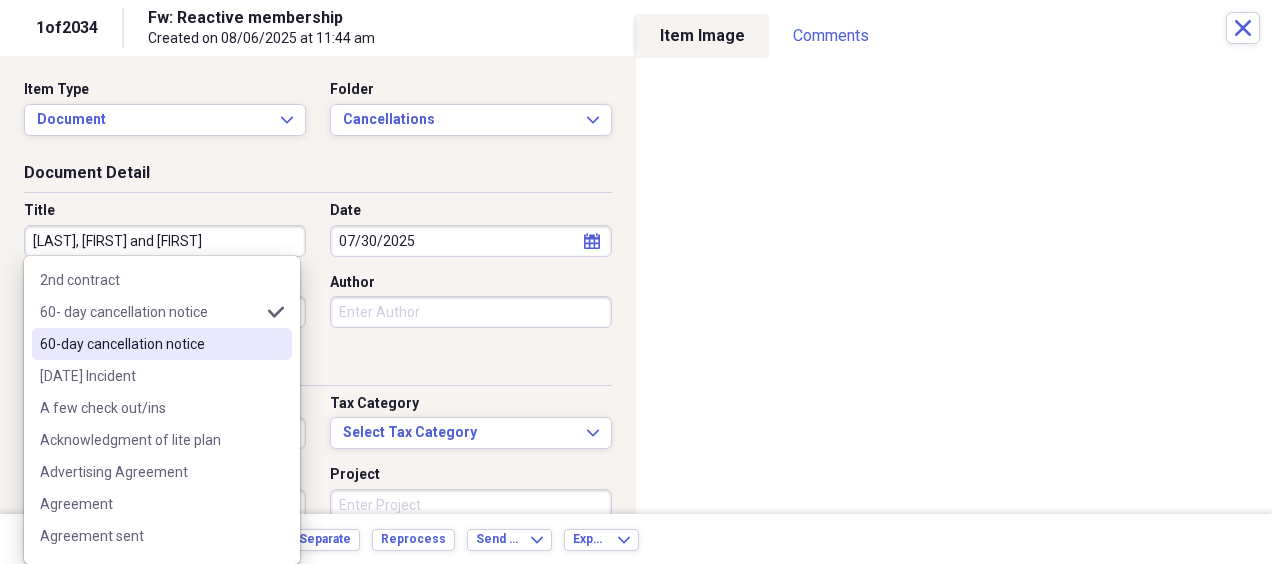 click on "60-day cancellation notice" at bounding box center (150, 344) 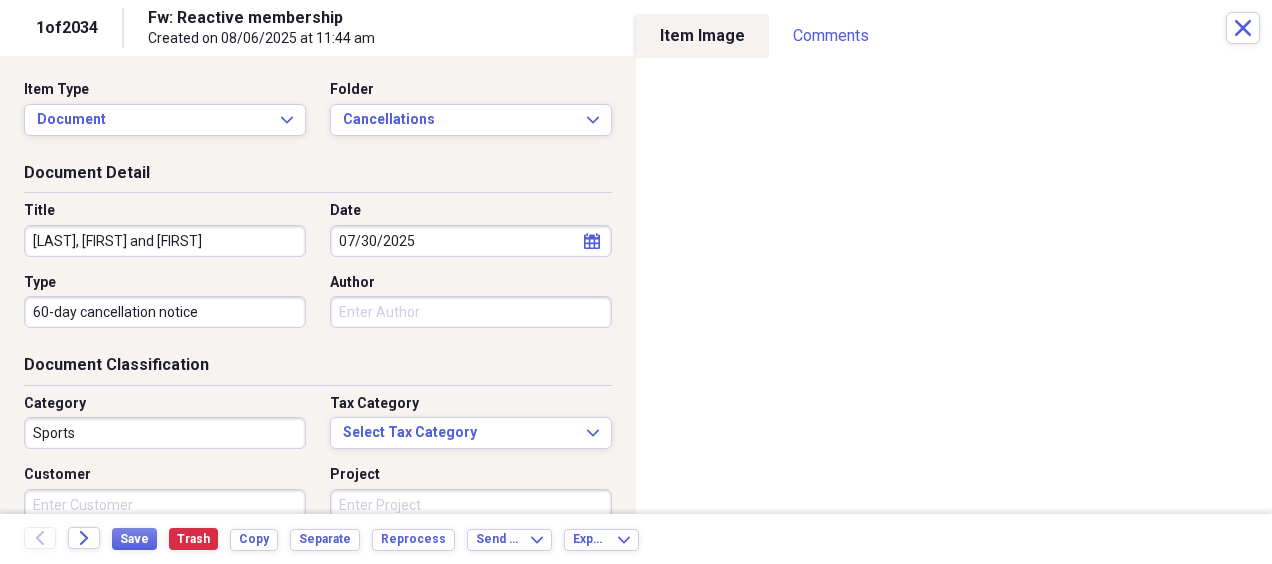 click on "Sports" at bounding box center (165, 433) 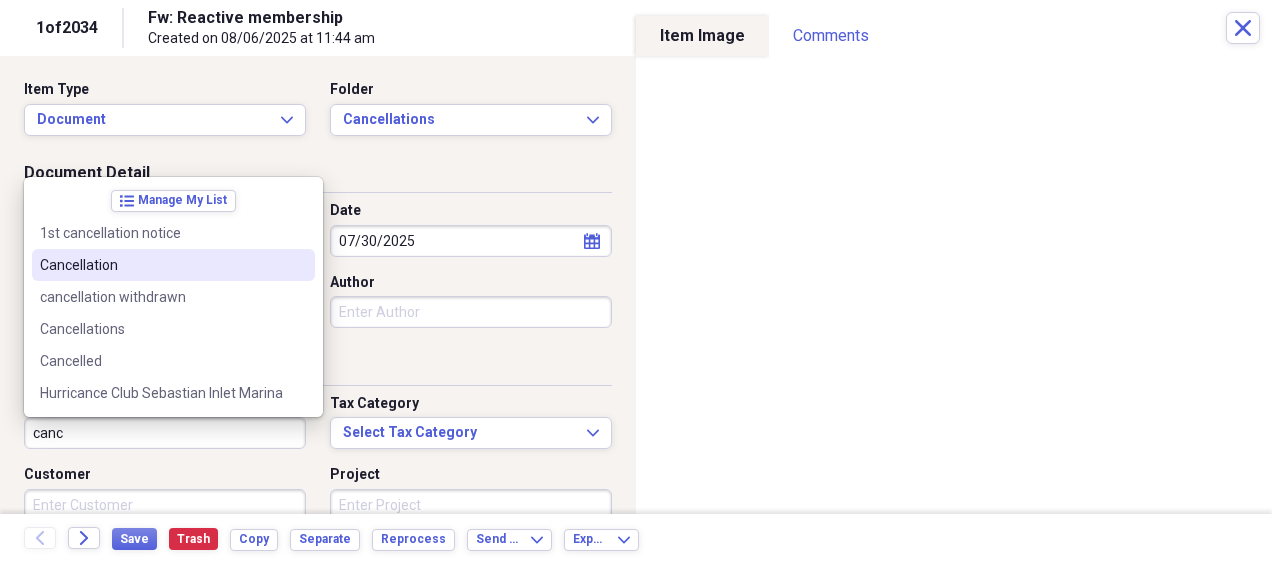 click on "Cancellation" at bounding box center [161, 265] 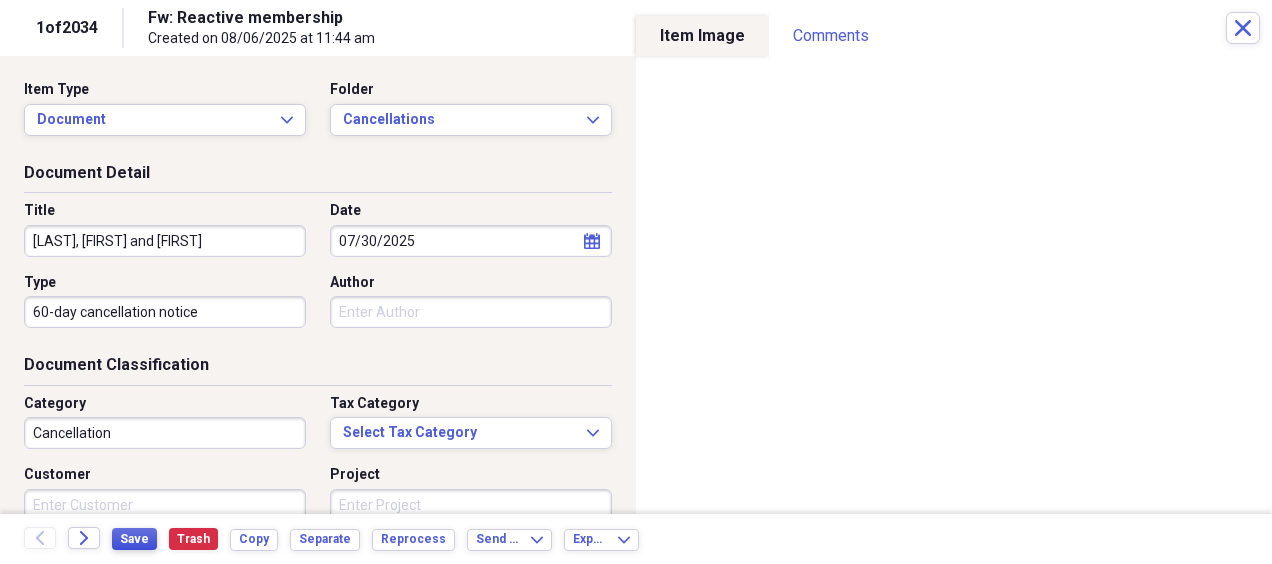 click on "Save" at bounding box center [134, 539] 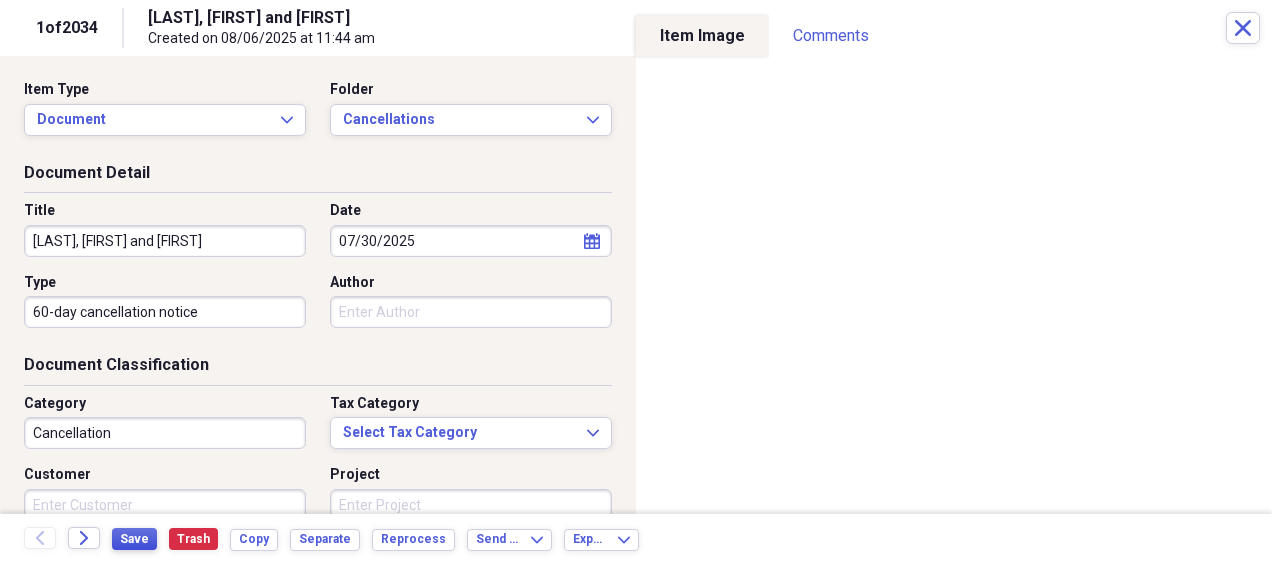click on "Save" at bounding box center [134, 539] 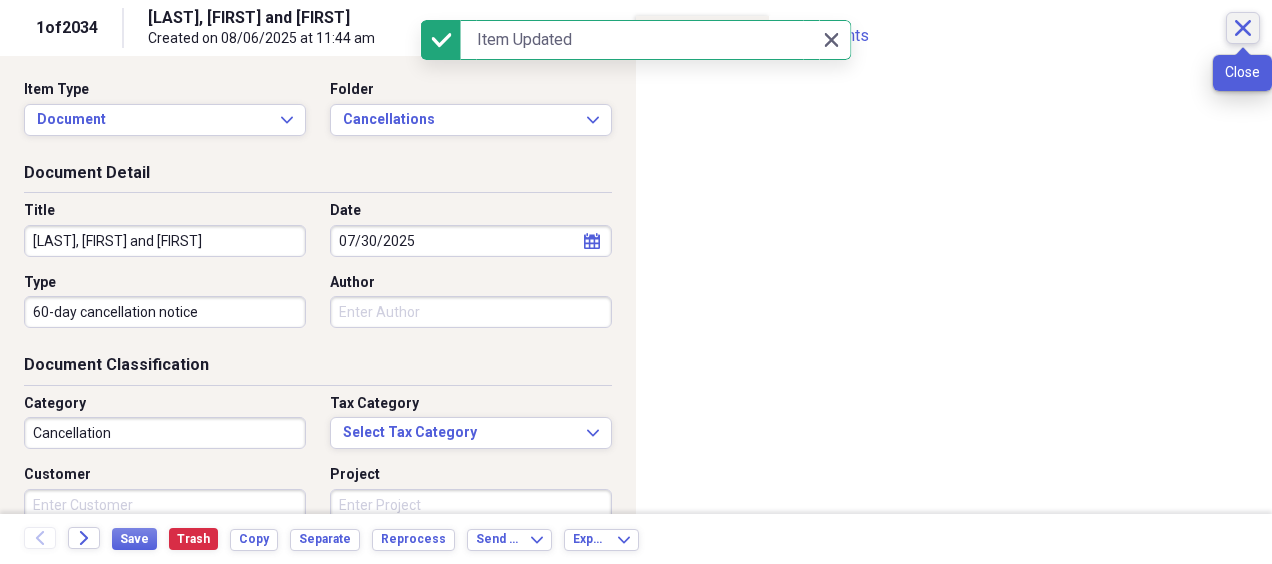 click on "Close" 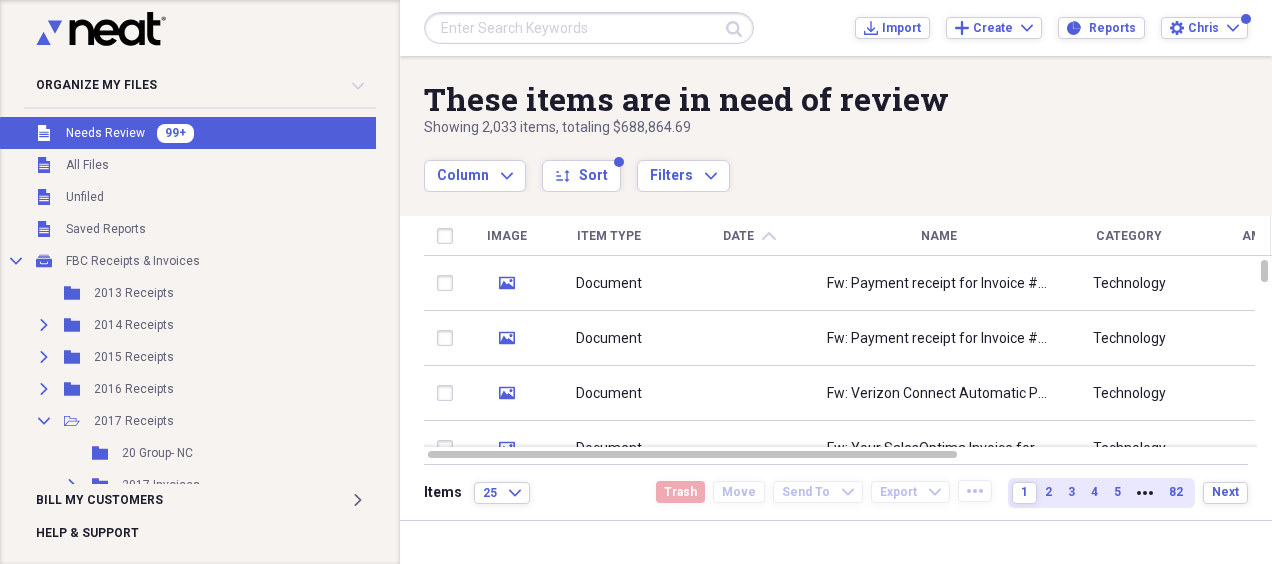 click at bounding box center (589, 28) 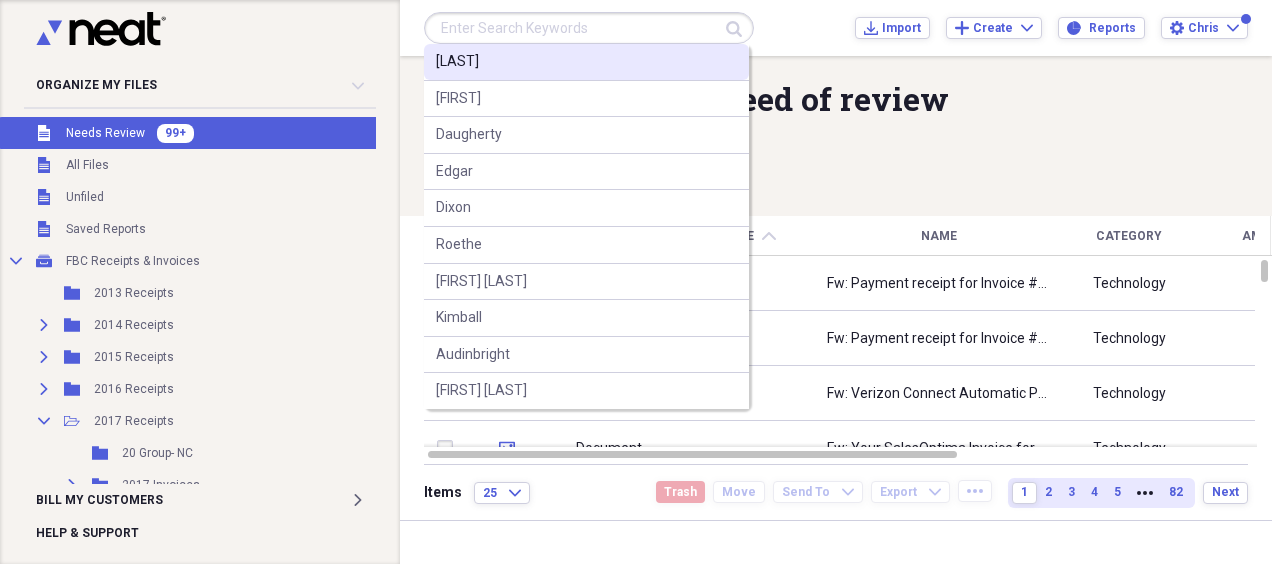 click on "[LAST]" at bounding box center [586, 62] 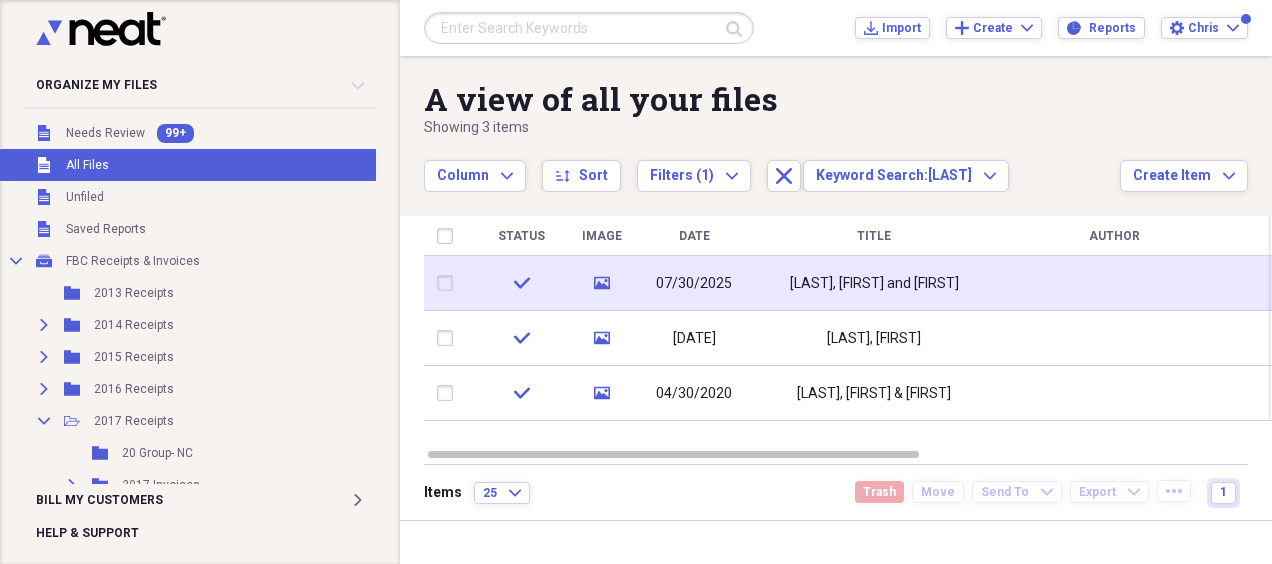 click on "[LAST], [FIRST] and [FIRST]" at bounding box center [874, 283] 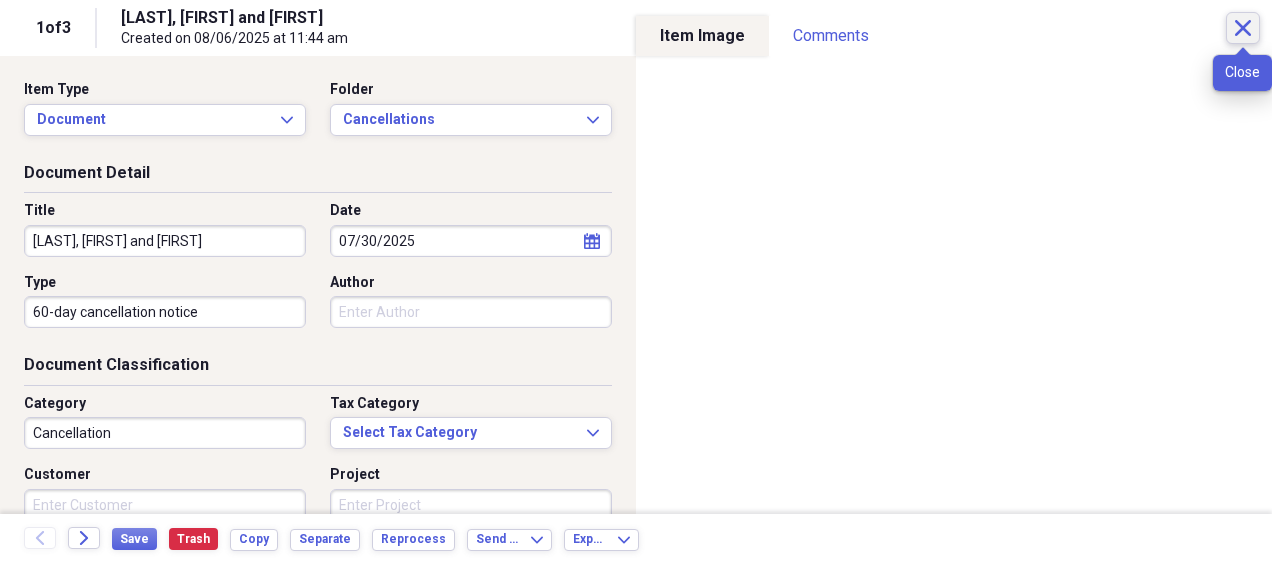 click on "Close" at bounding box center (1243, 28) 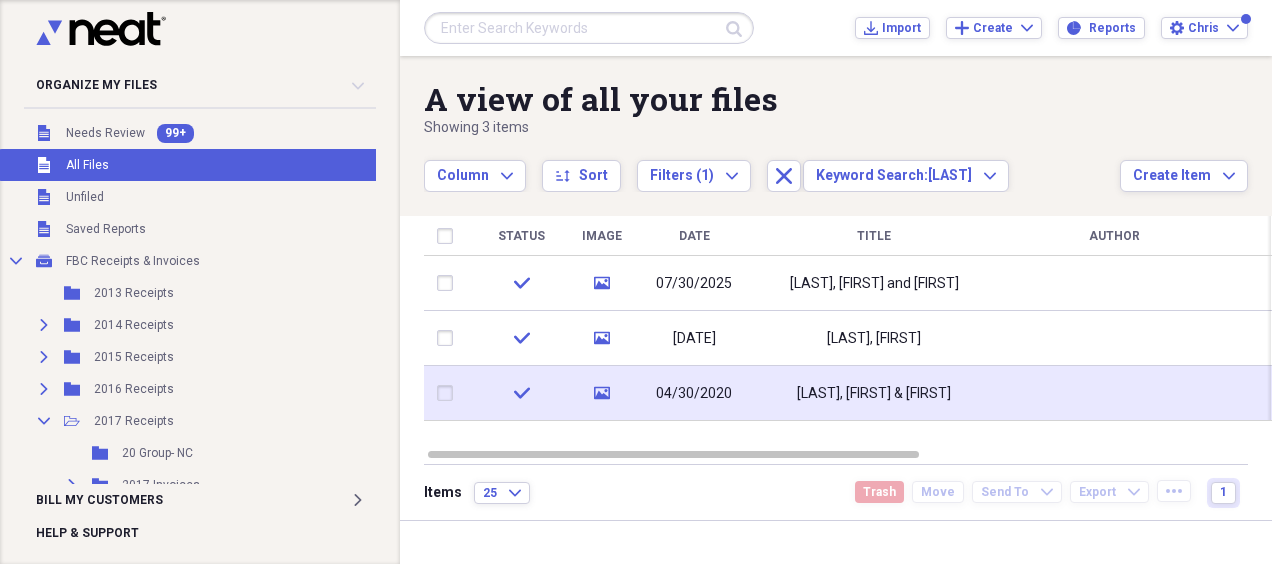 click on "media" 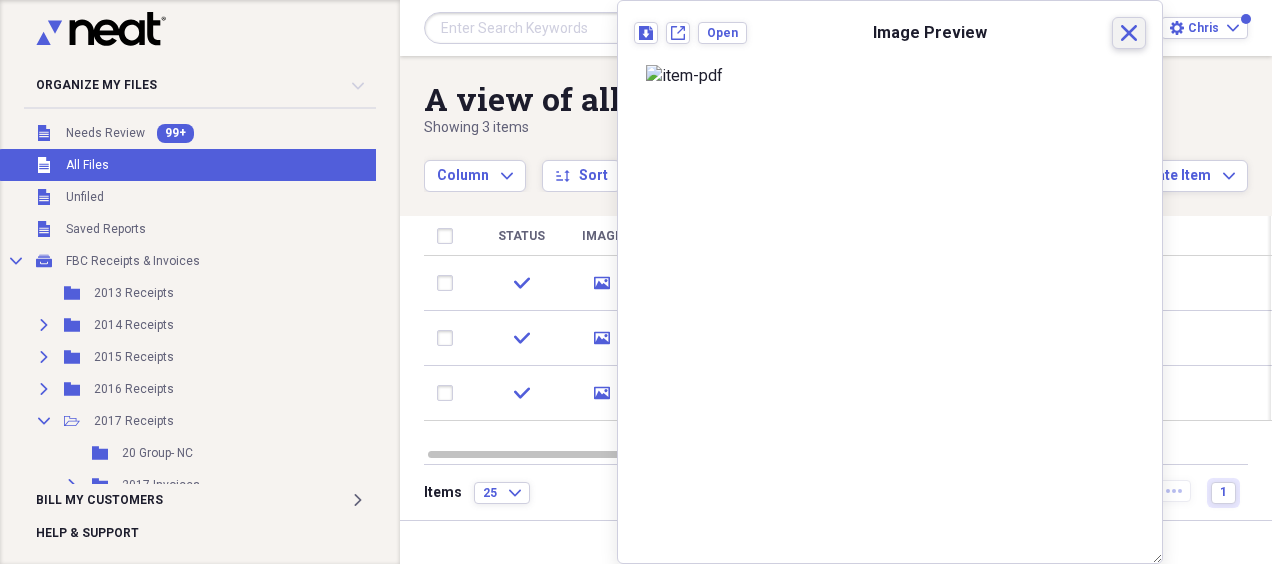 click 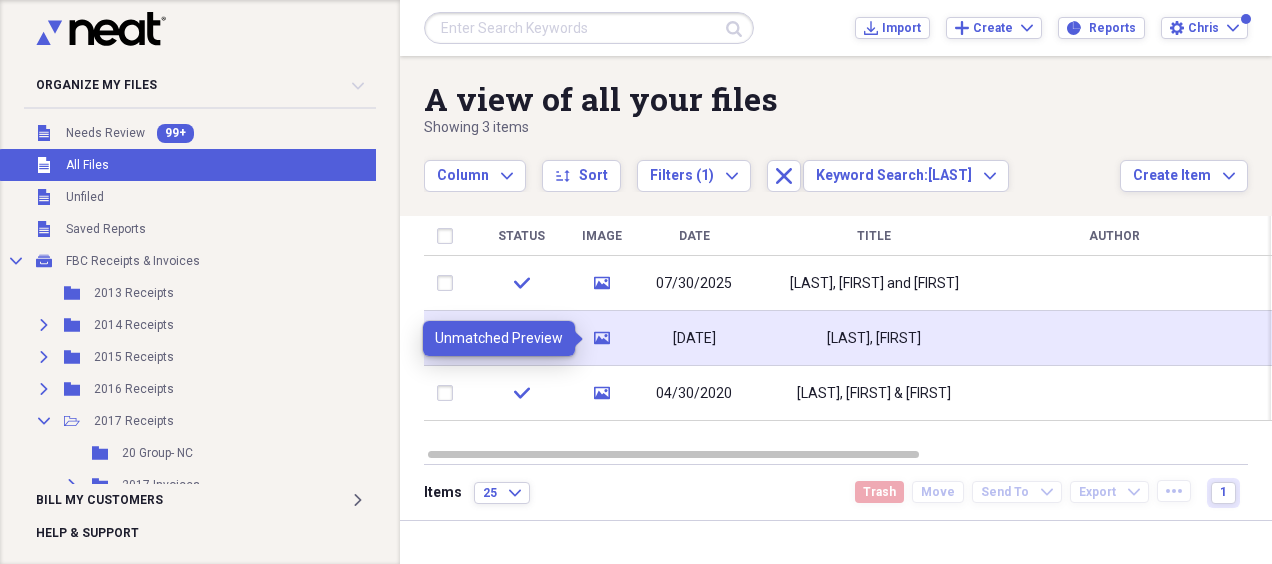 click 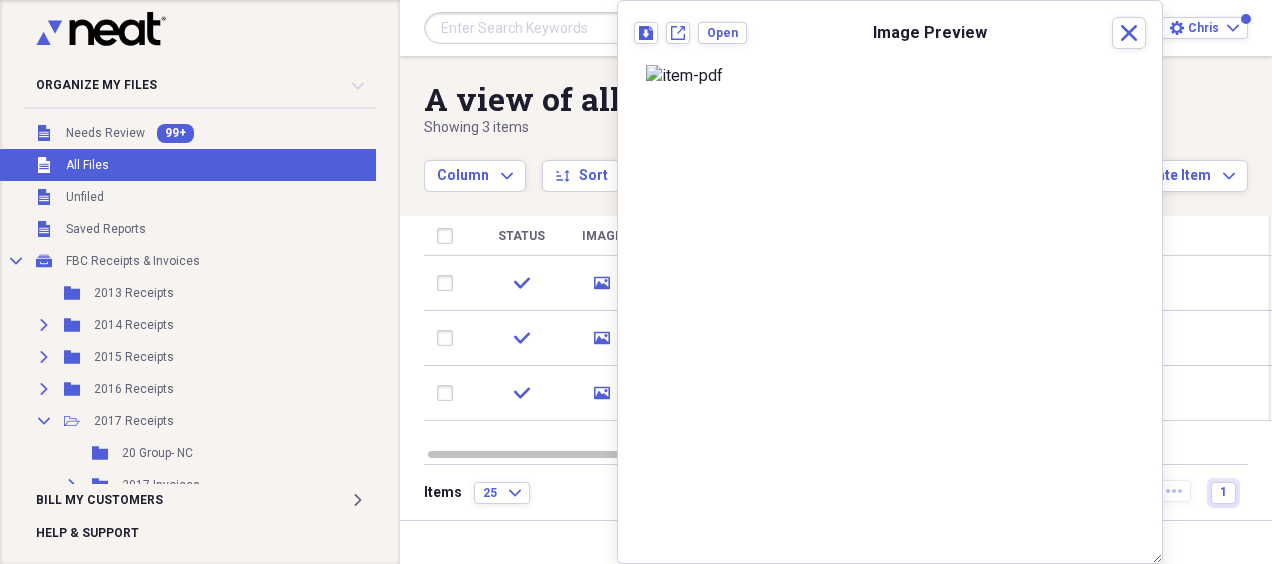 scroll, scrollTop: 0, scrollLeft: 0, axis: both 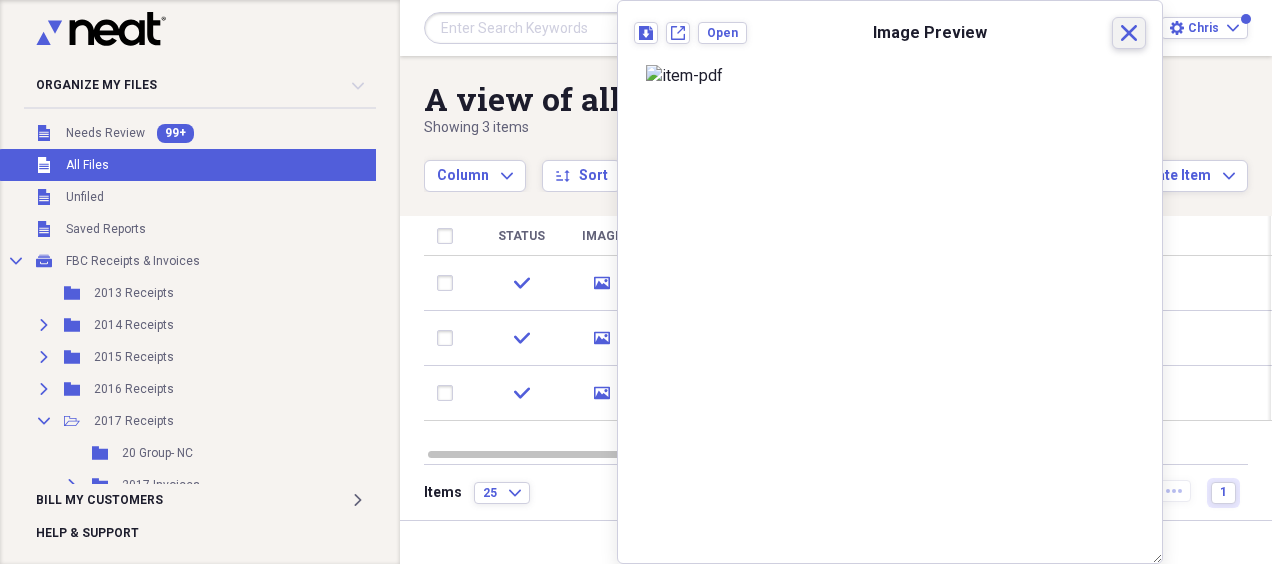click on "Close" 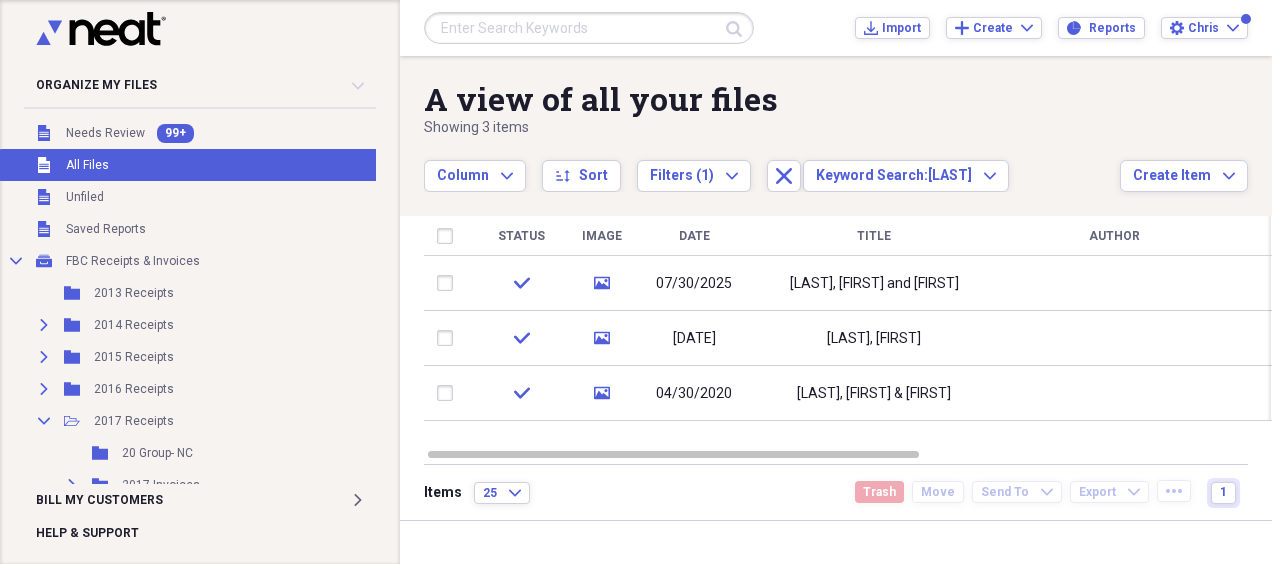 click at bounding box center (589, 28) 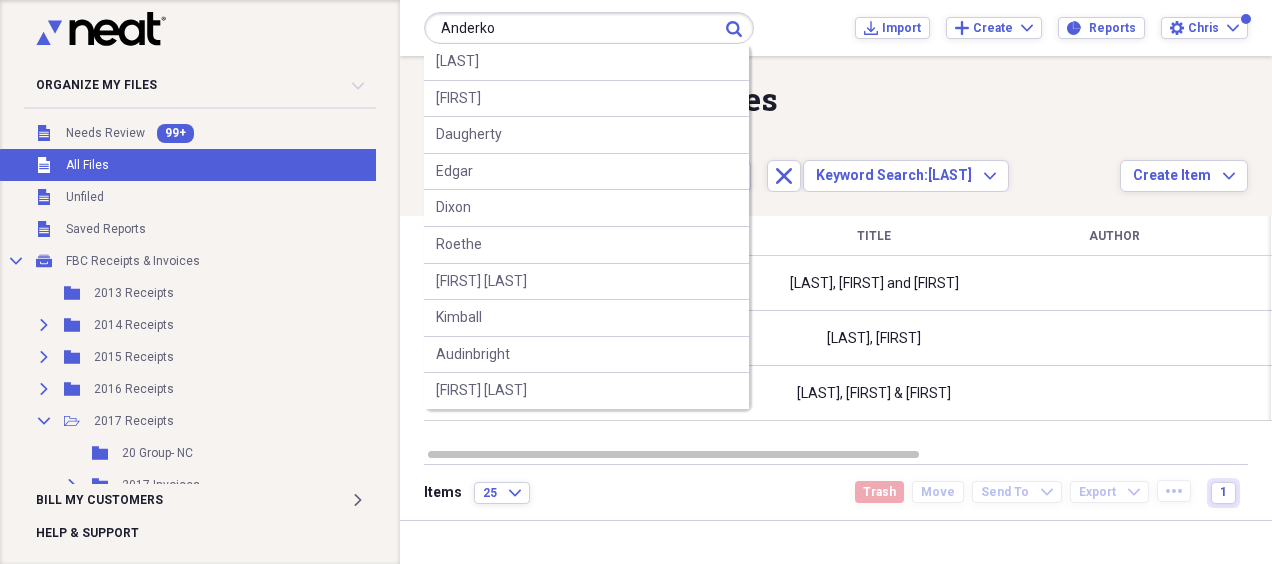 type on "Anderko" 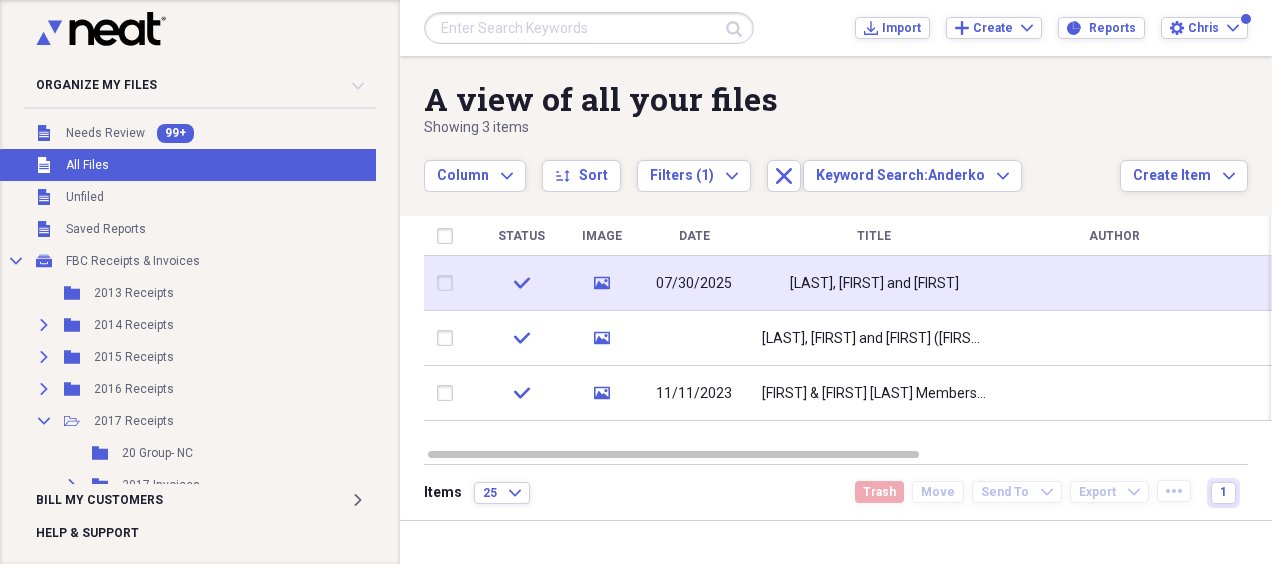 click on "media" 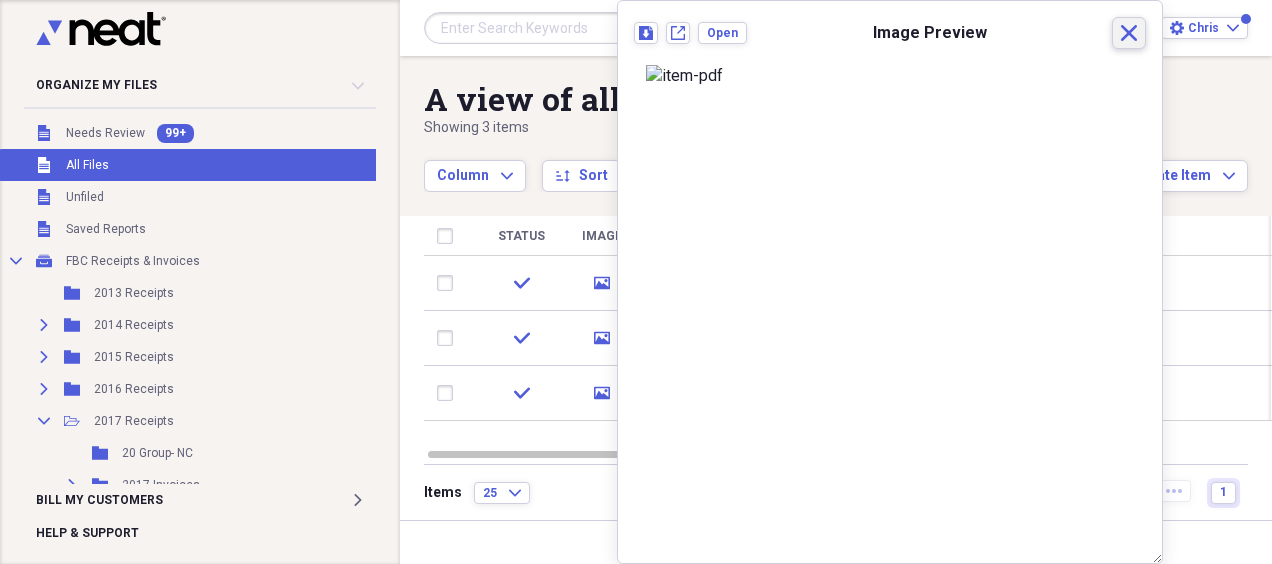 click 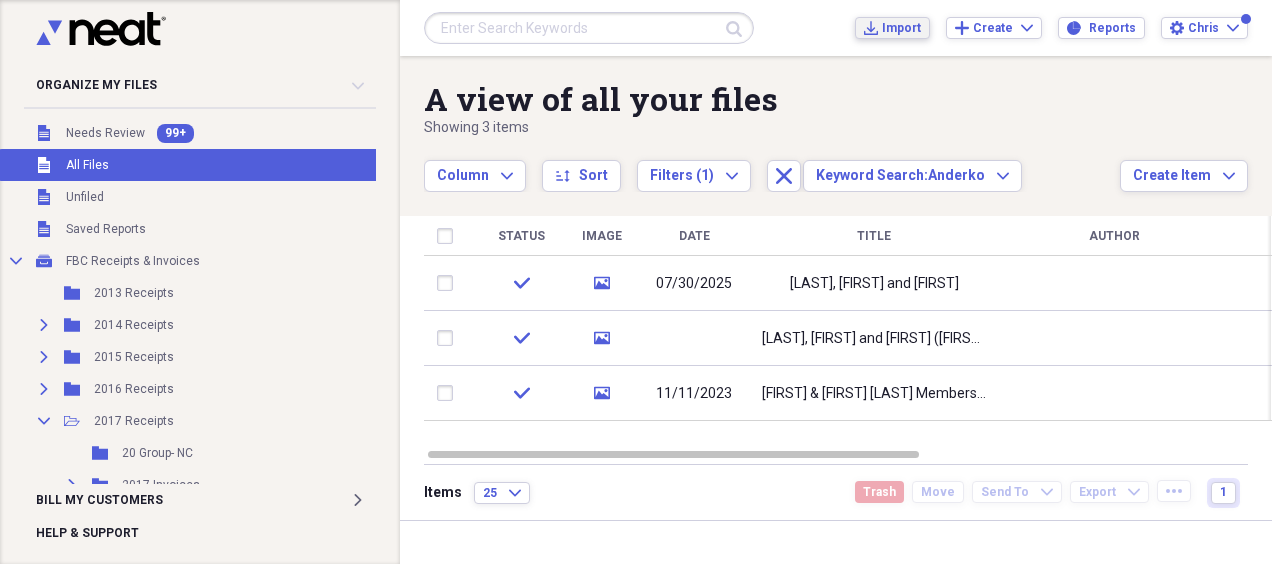click on "Import" at bounding box center (901, 28) 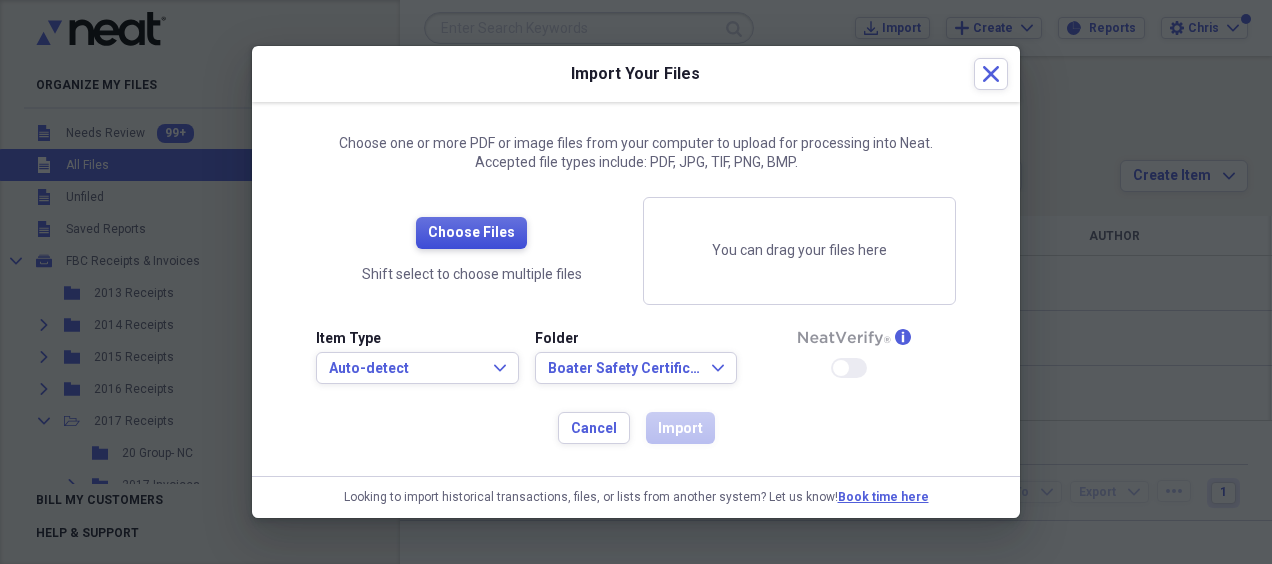 click on "Choose Files" at bounding box center [471, 233] 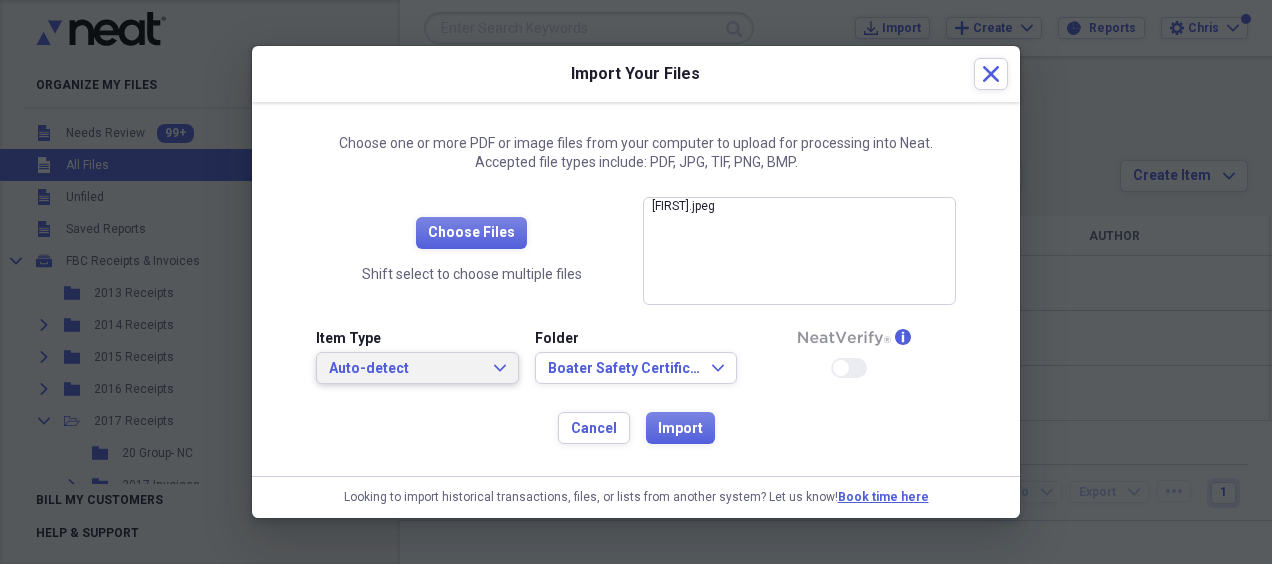 click on "Expand" 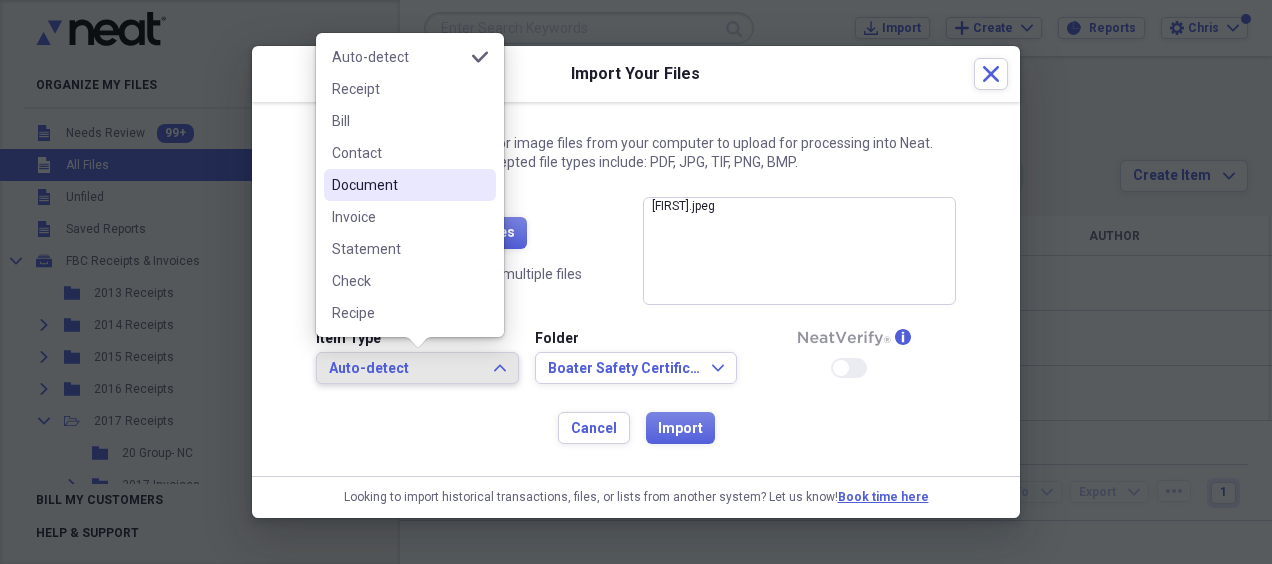 click on "Document" at bounding box center (410, 185) 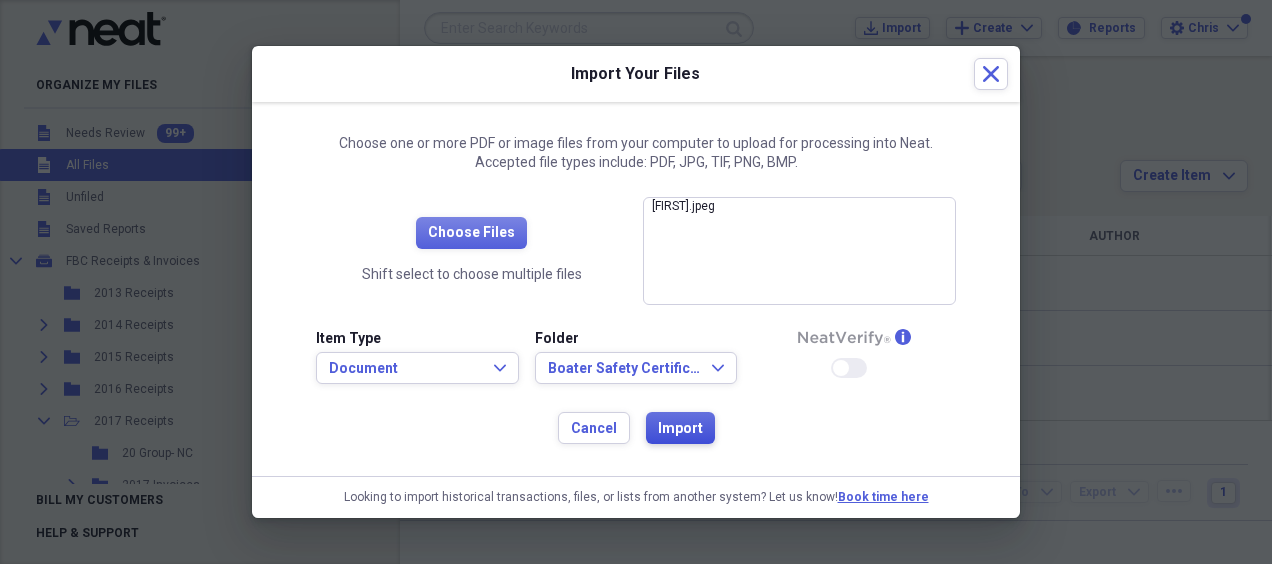 click on "Import" at bounding box center [680, 429] 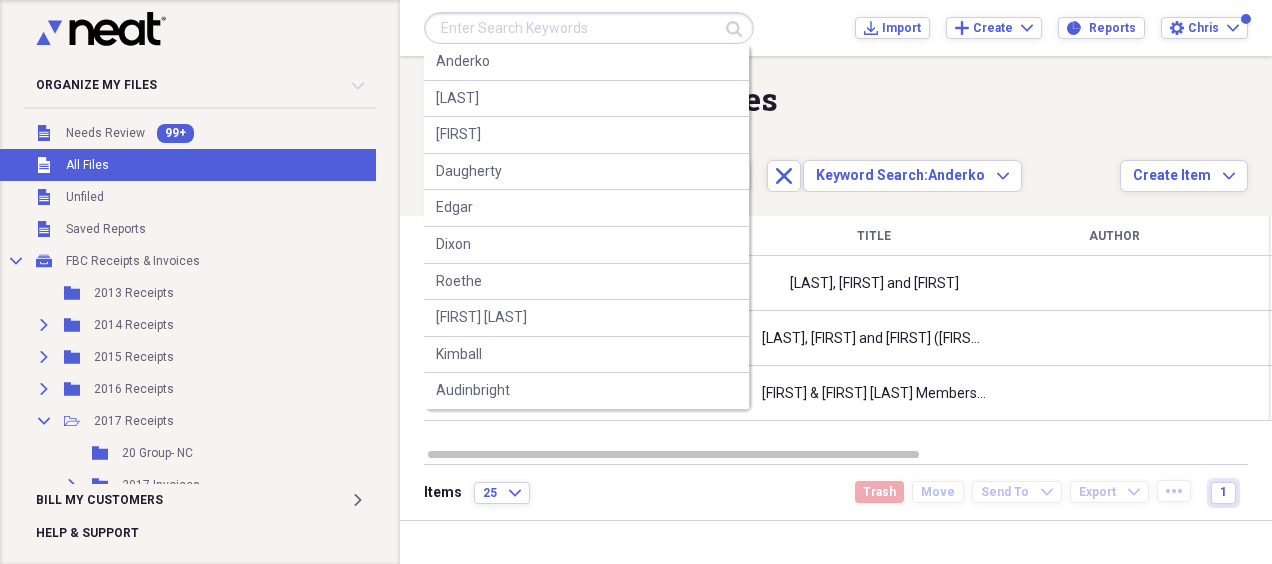 click at bounding box center (589, 28) 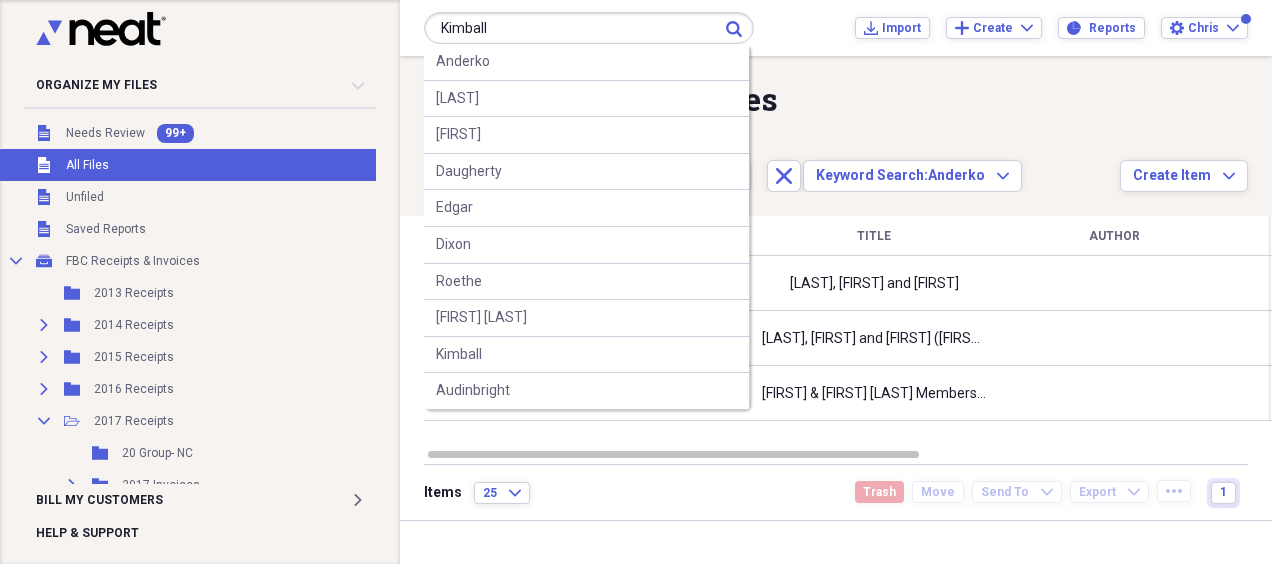 type on "Kimball" 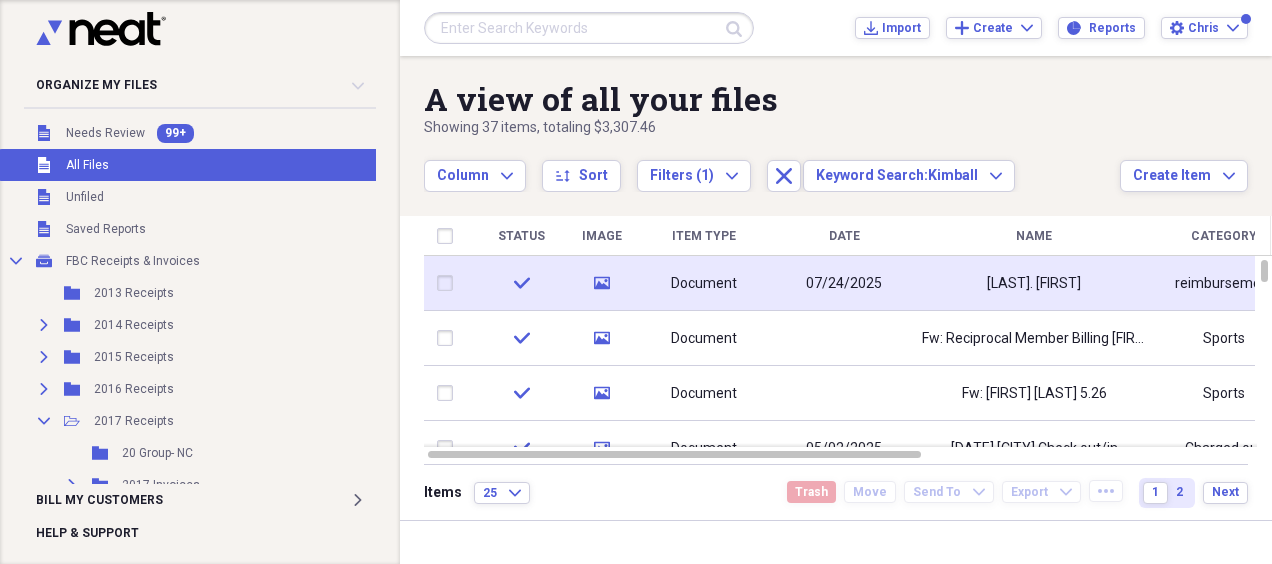 click on "media" 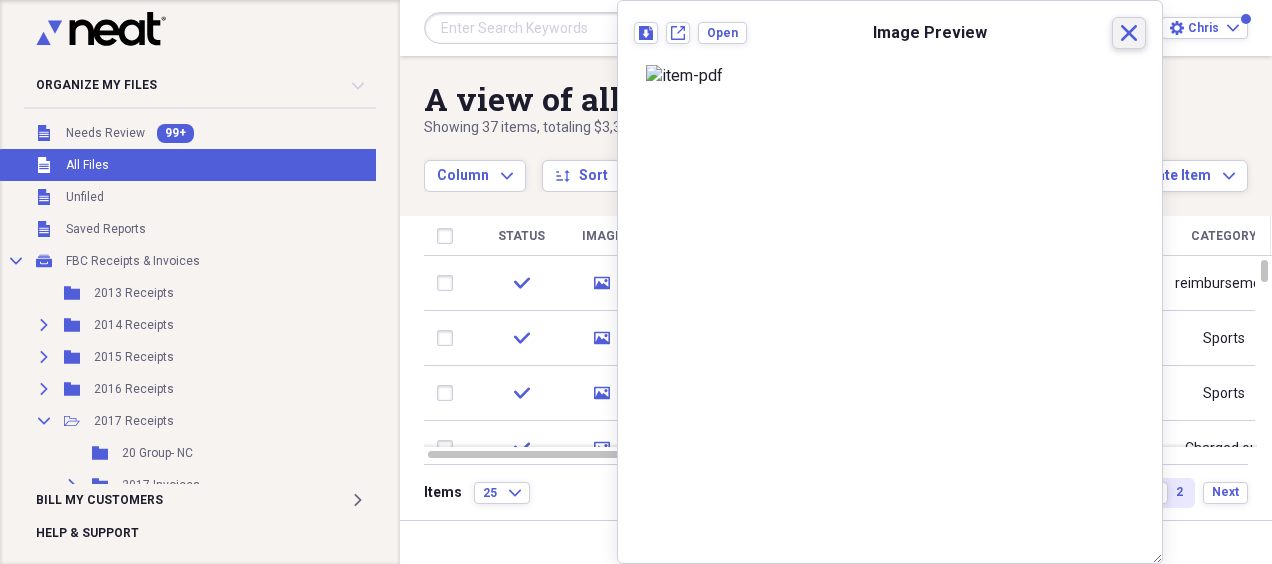 scroll, scrollTop: 0, scrollLeft: 0, axis: both 